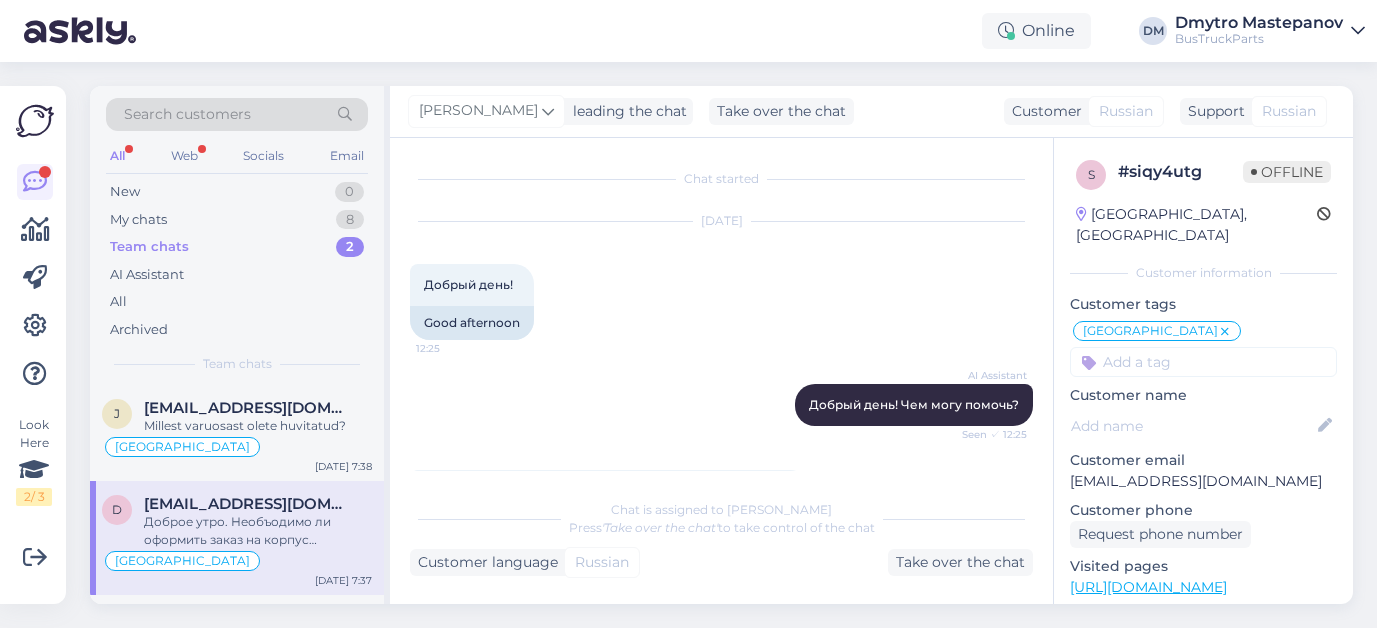 scroll, scrollTop: 0, scrollLeft: 0, axis: both 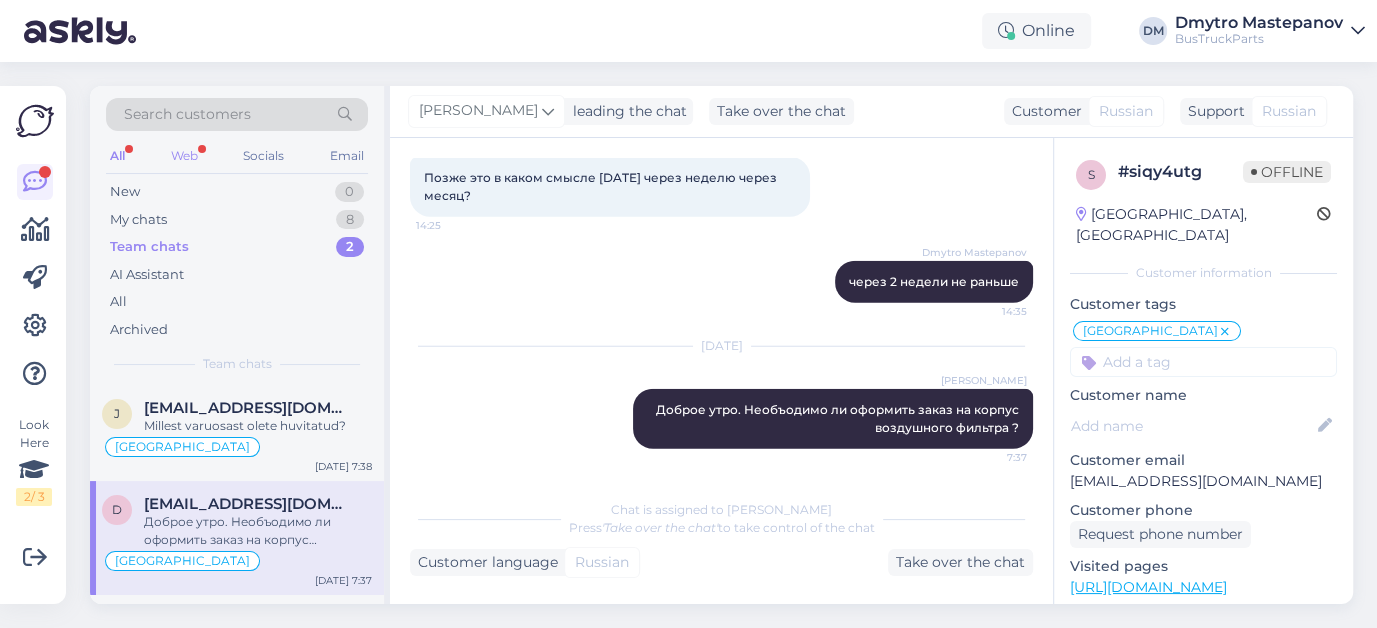 click on "Web" at bounding box center [184, 156] 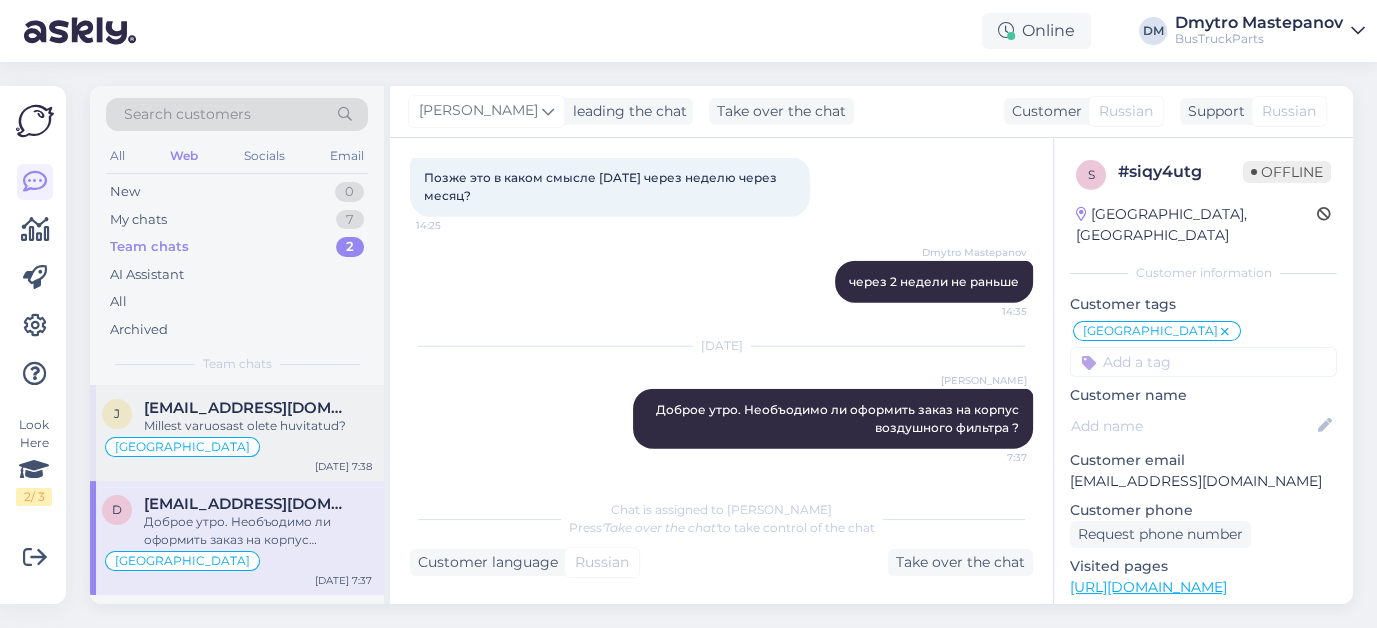 click on "Millest varuosast olete huvitatud?" at bounding box center [258, 426] 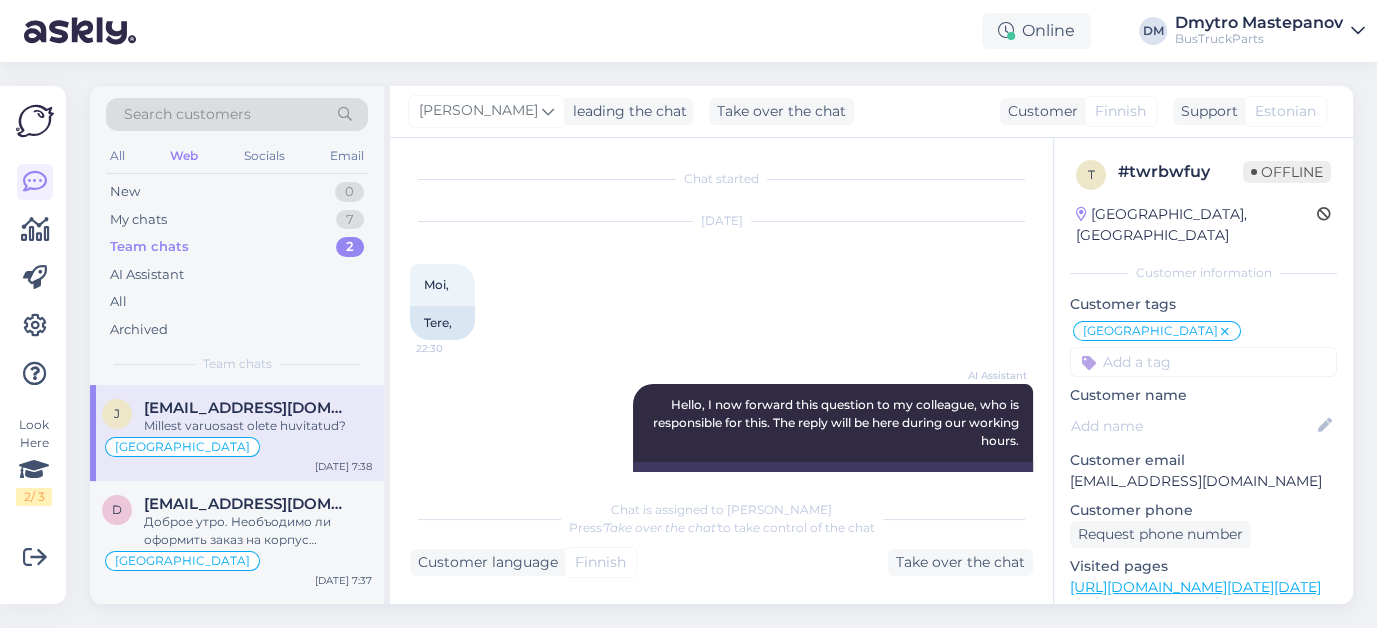 scroll, scrollTop: 226, scrollLeft: 0, axis: vertical 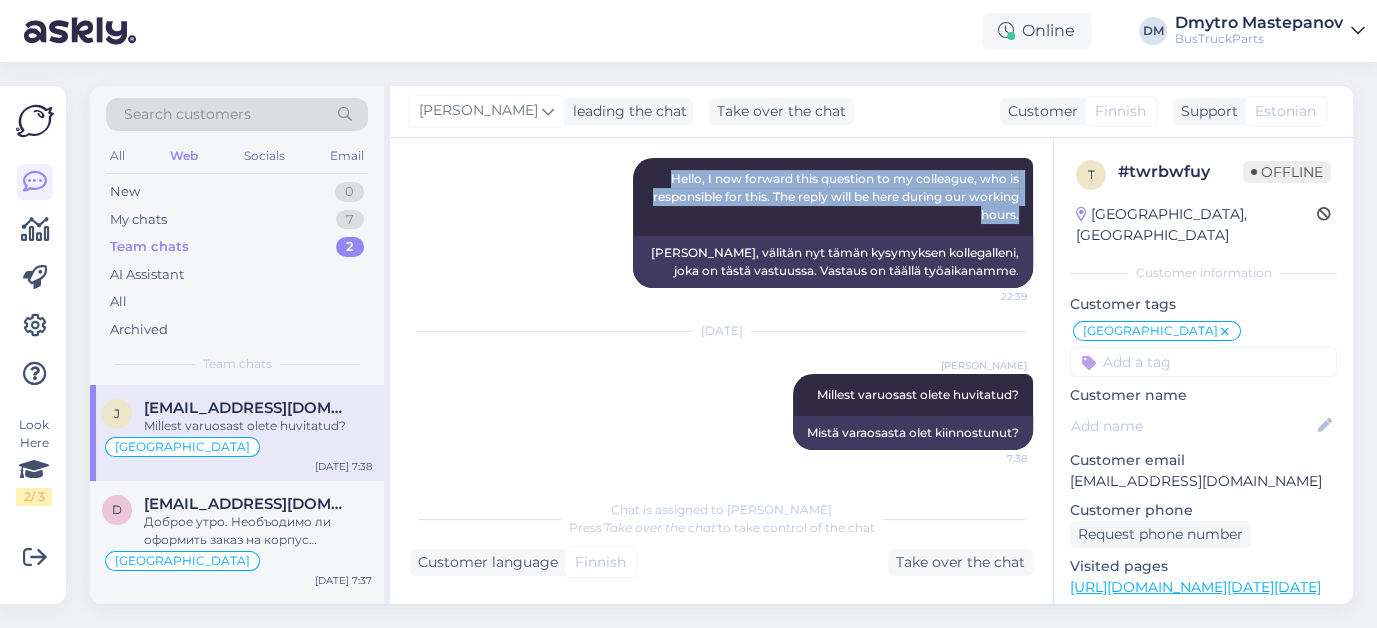 drag, startPoint x: 660, startPoint y: 179, endPoint x: 1019, endPoint y: 206, distance: 360.0139 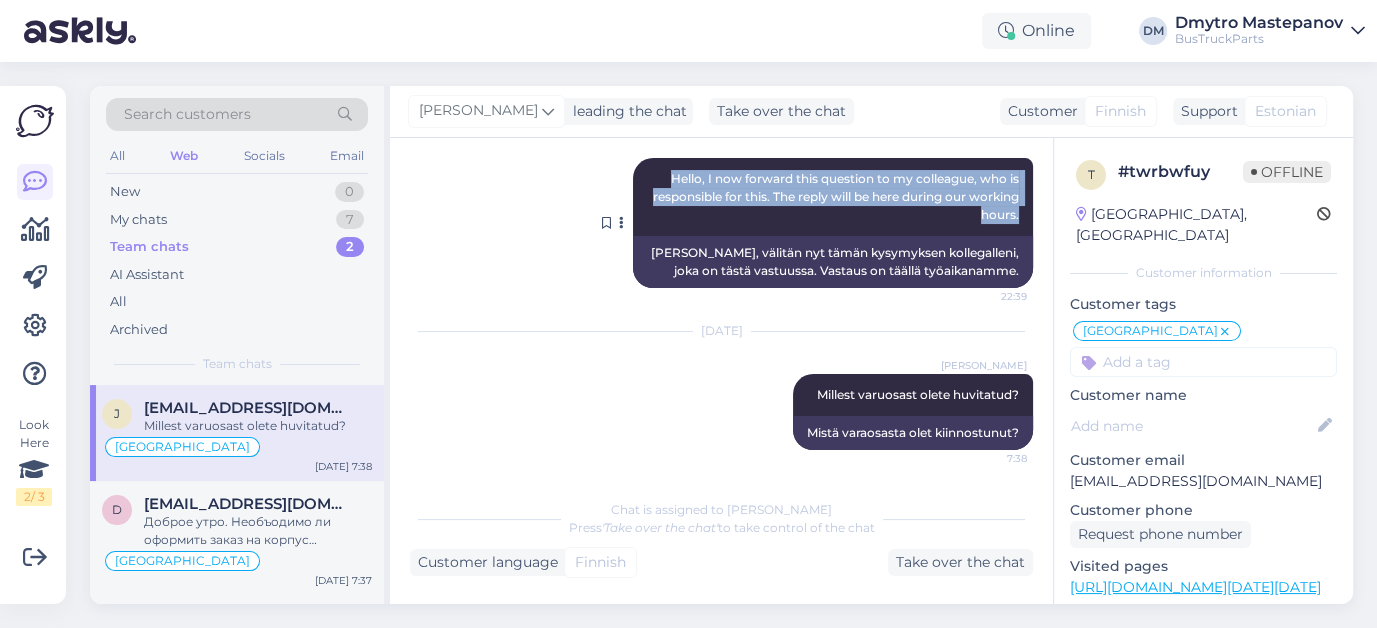 copy on "Hello, I now forward this question to my colleague, who is responsible for this. The reply will be here during our working hours." 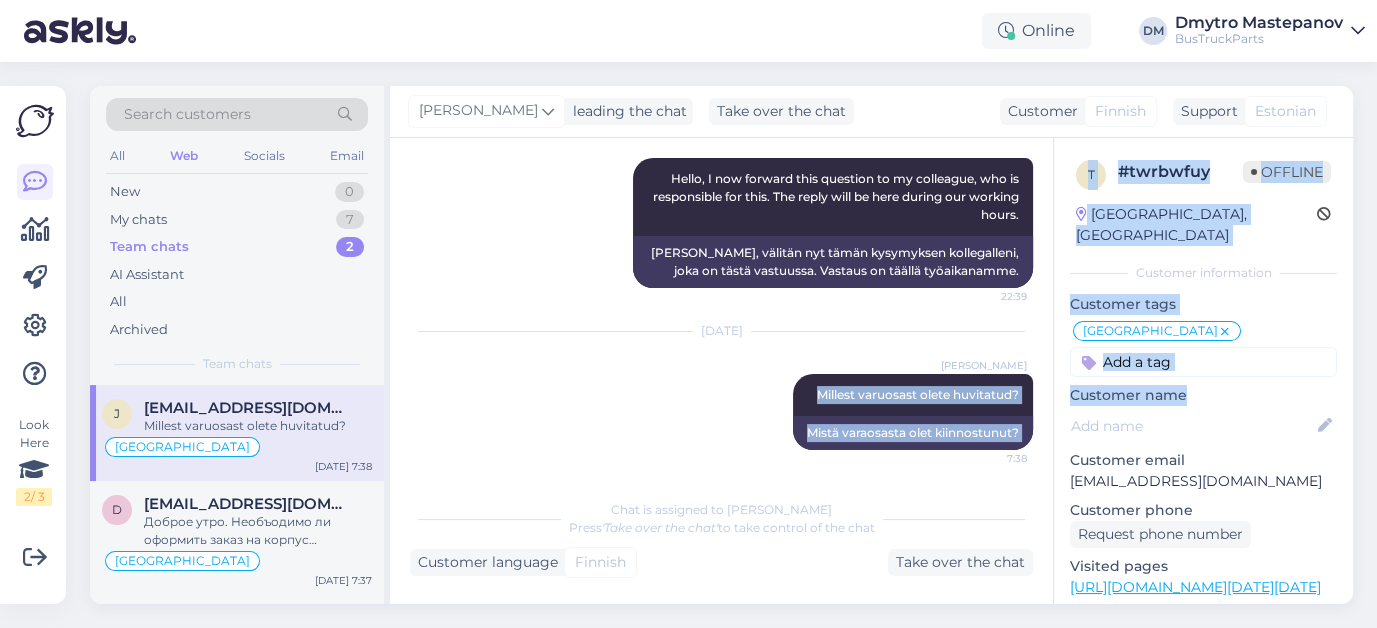 drag, startPoint x: 814, startPoint y: 392, endPoint x: 1060, endPoint y: 389, distance: 246.0183 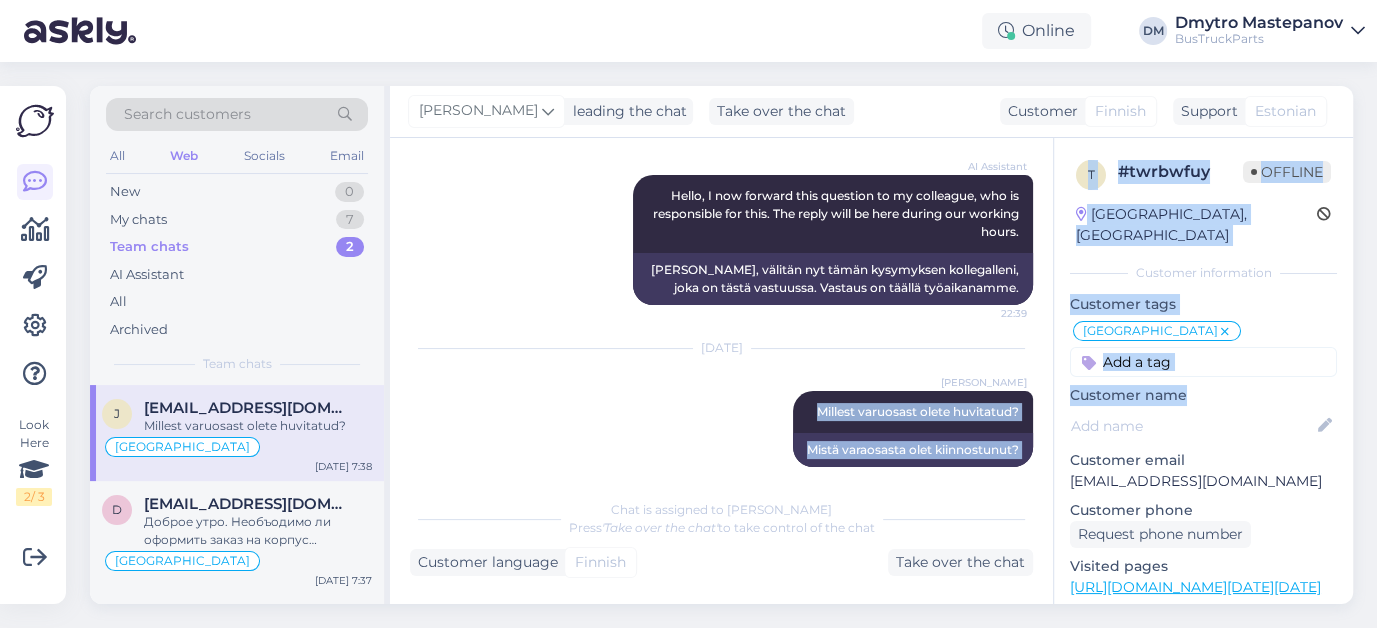 scroll, scrollTop: 226, scrollLeft: 0, axis: vertical 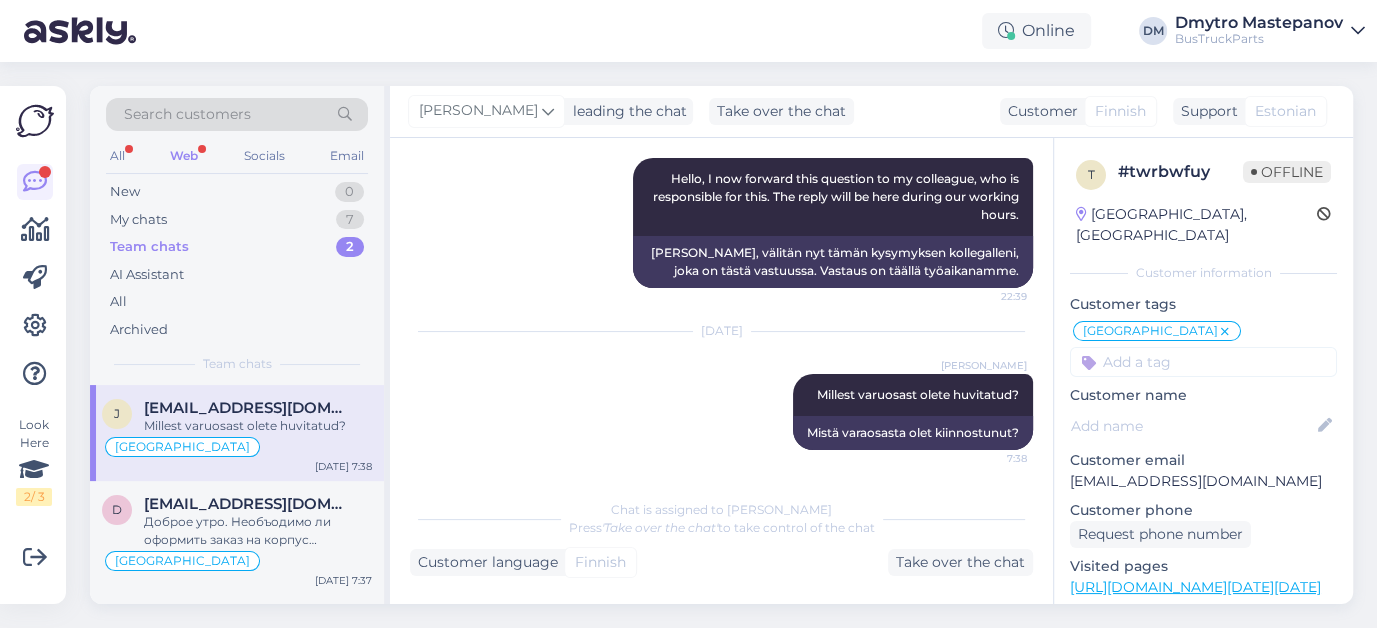click on "[DATE] [PERSON_NAME] varuosast olete huvitatud? 7:38  Mistä varaosasta olet kiinnostunut?" at bounding box center (721, 391) 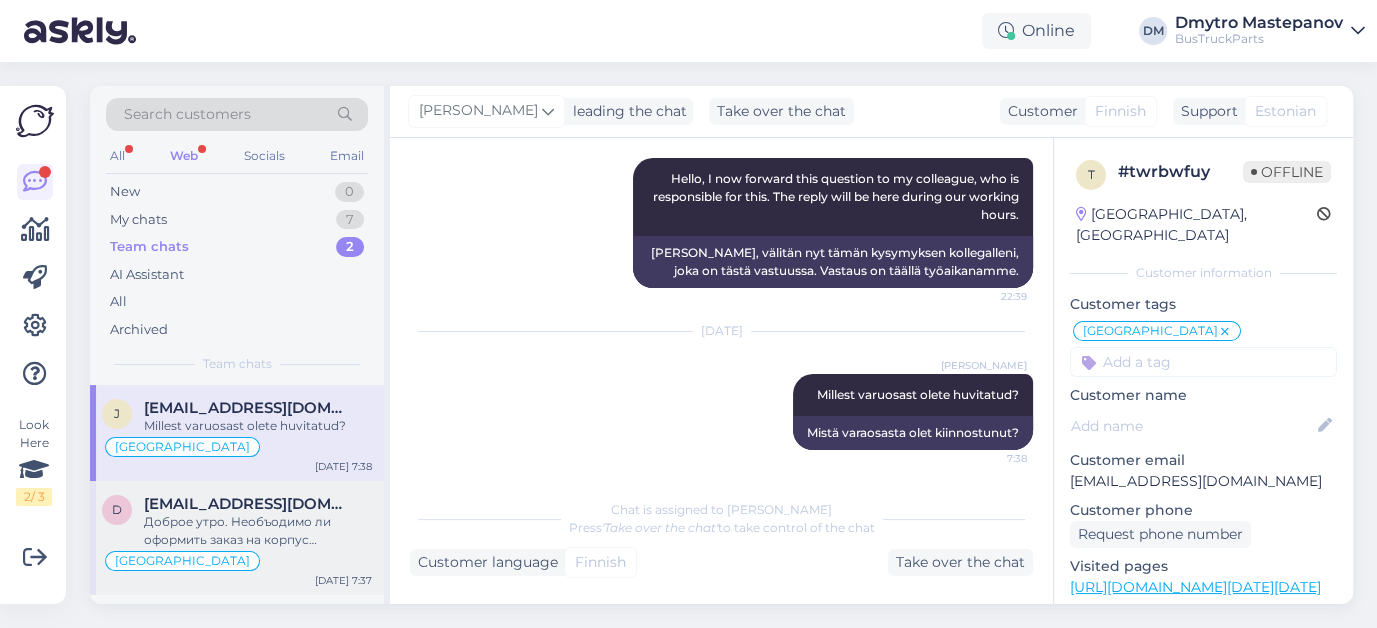 scroll, scrollTop: 0, scrollLeft: 0, axis: both 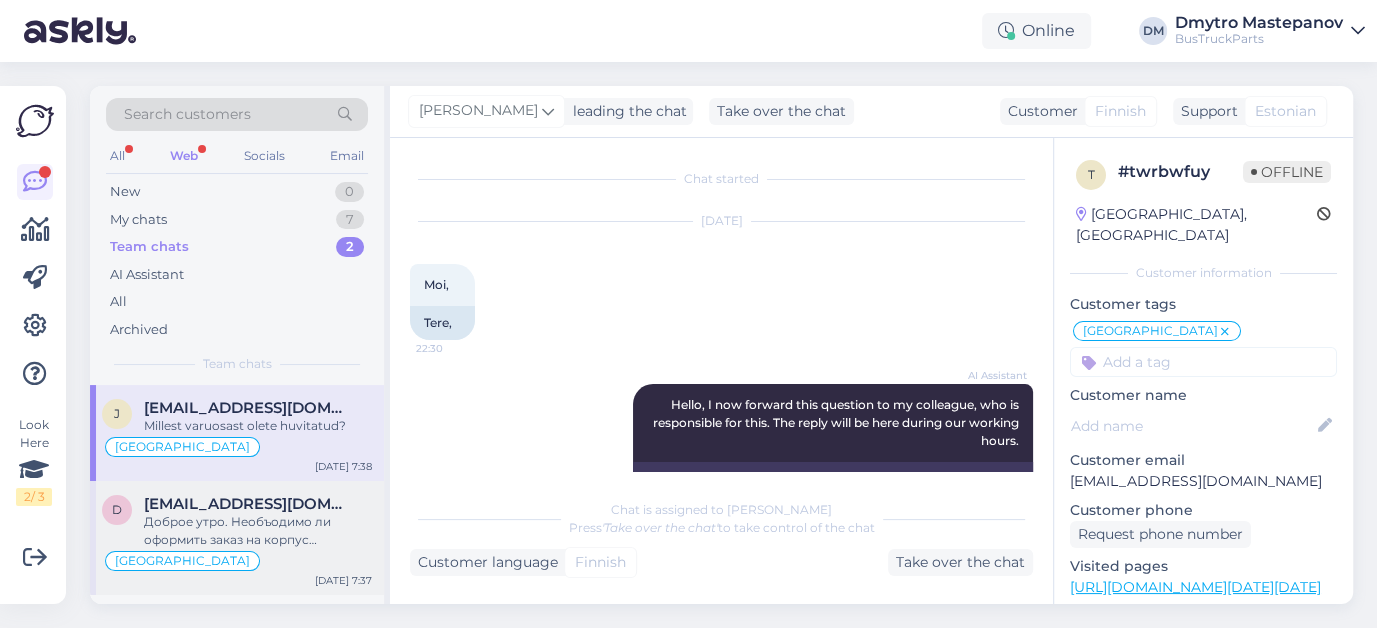 click on "Доброе утро. Необъодимо ли оформить заказ на корпус воздушного фильтра ?" at bounding box center (258, 531) 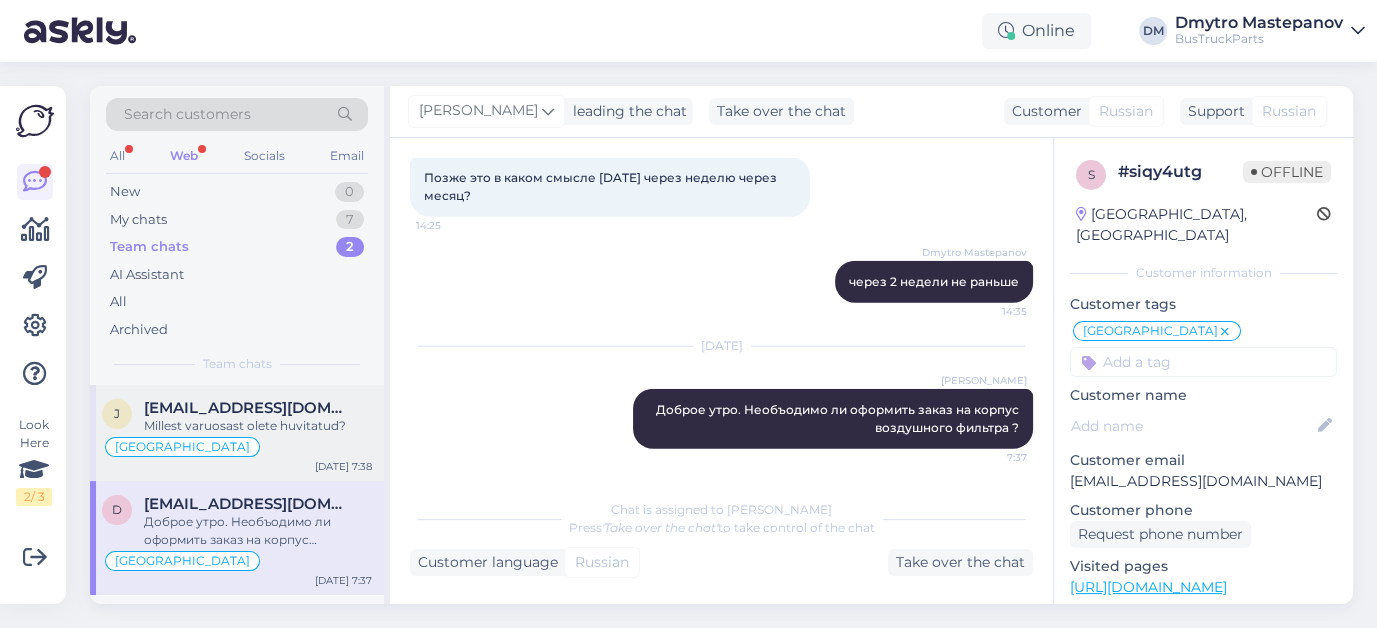 click on "Millest varuosast olete huvitatud?" at bounding box center [258, 426] 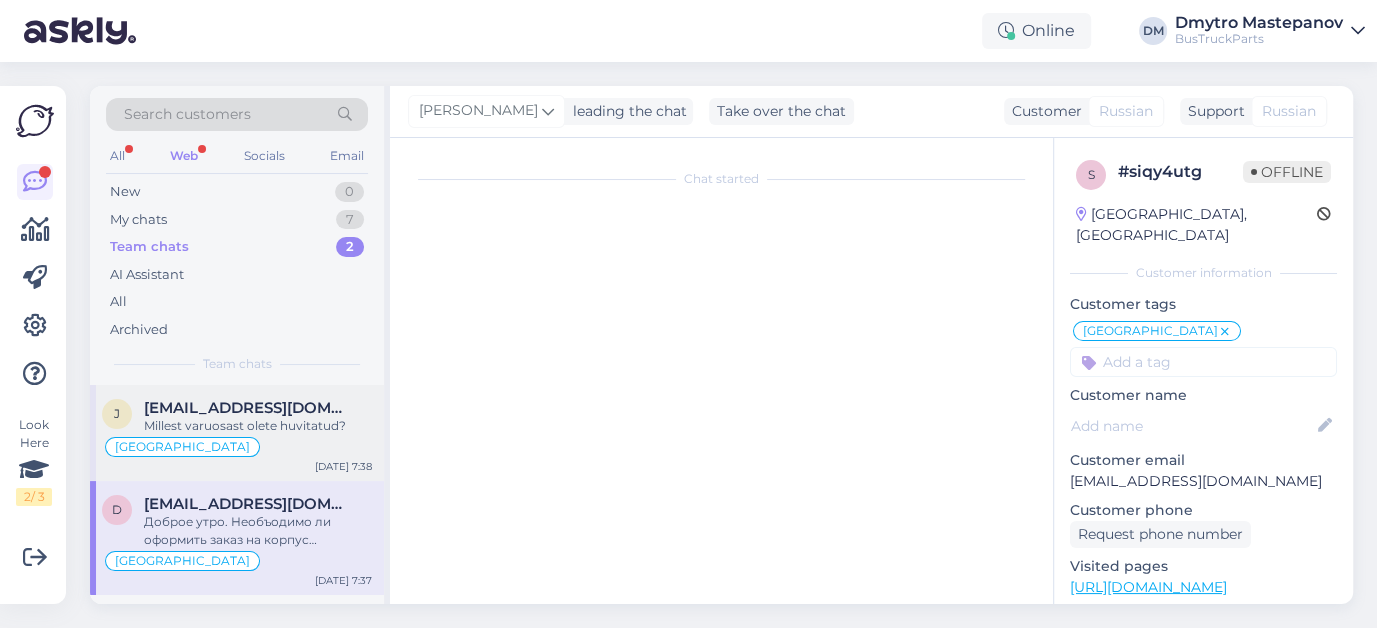 scroll, scrollTop: 226, scrollLeft: 0, axis: vertical 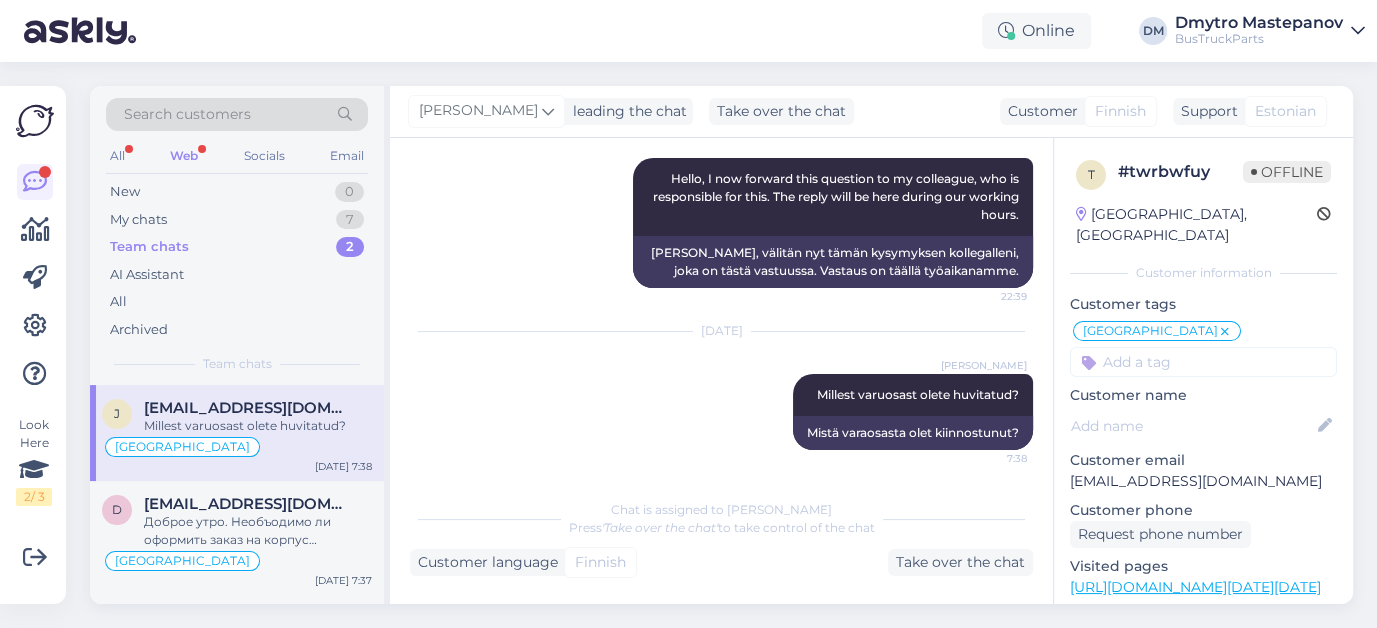 click on "Web" at bounding box center (184, 156) 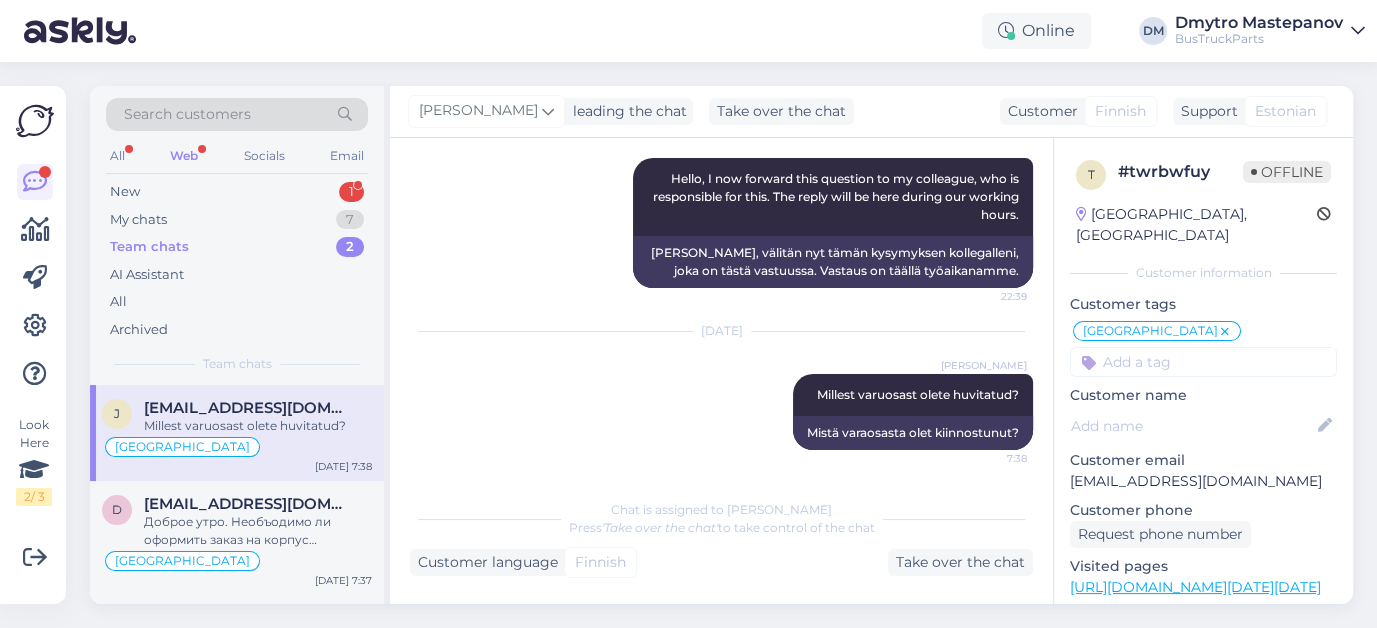 click on "Team chats" at bounding box center [149, 247] 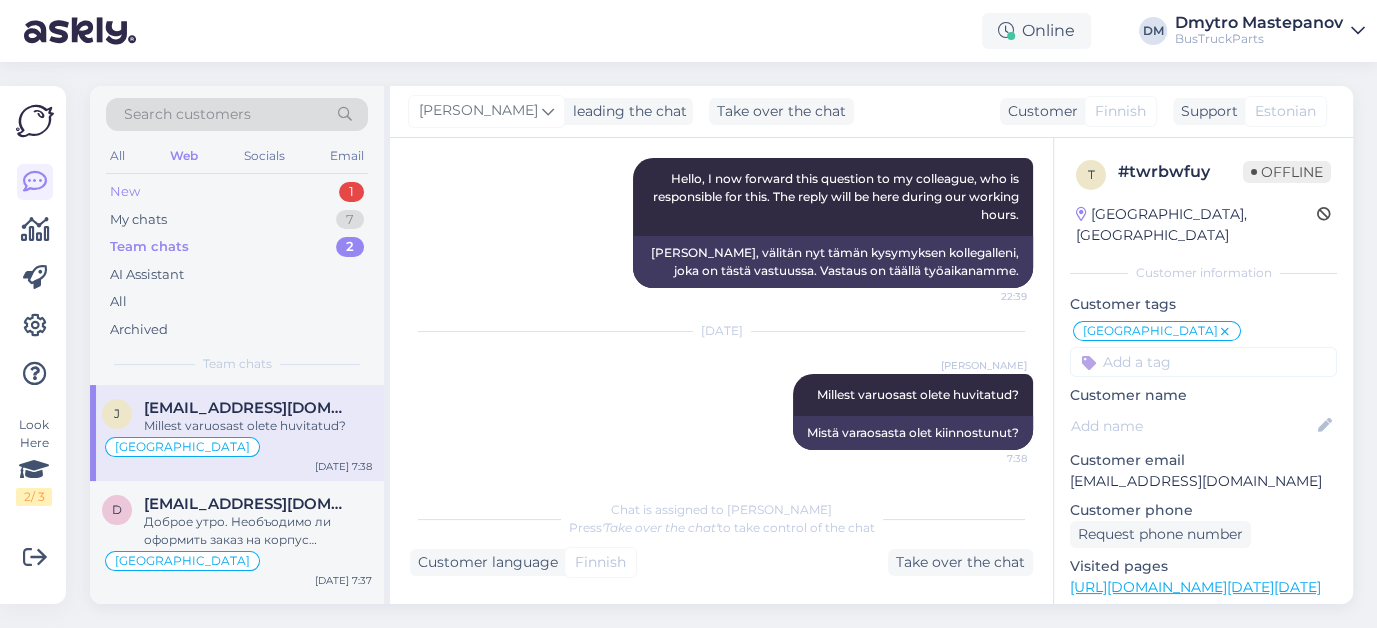 click on "New" at bounding box center [125, 192] 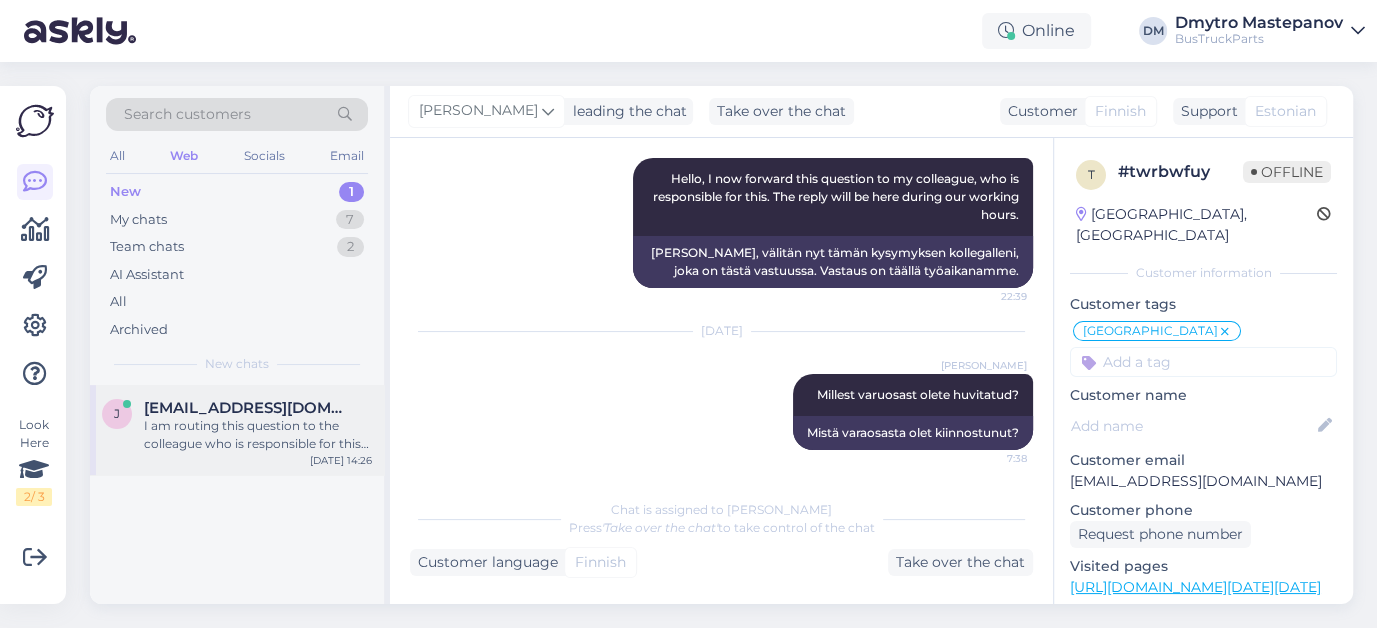 click on "I am routing this question to the colleague who is responsible for this topic. The reply might take a bit. But it’ll be saved here for you to read later." at bounding box center [258, 435] 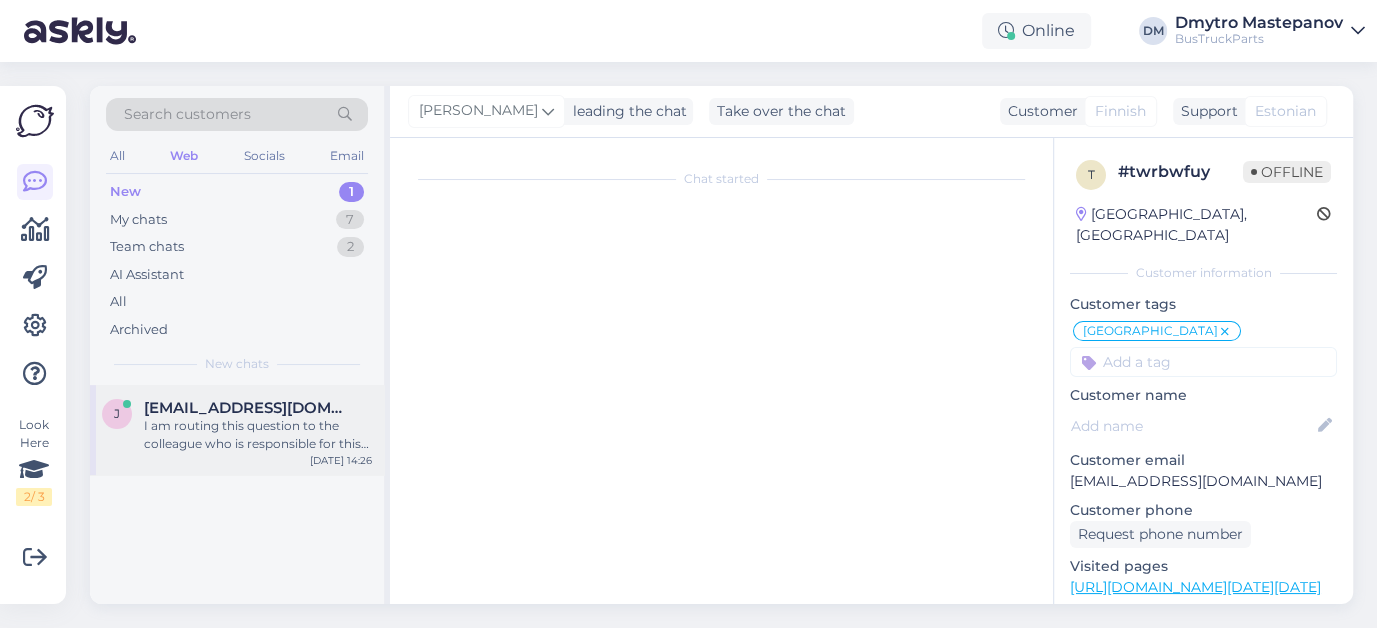 scroll, scrollTop: 616, scrollLeft: 0, axis: vertical 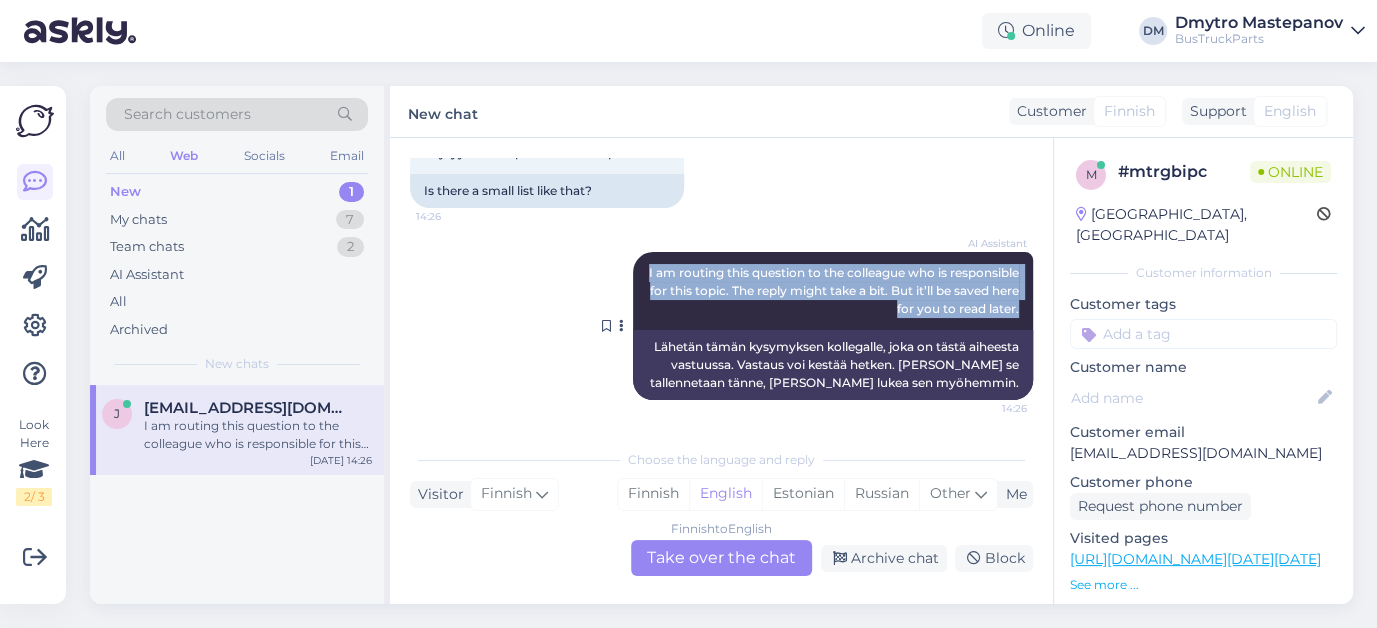 drag, startPoint x: 702, startPoint y: 271, endPoint x: 1005, endPoint y: 305, distance: 304.9016 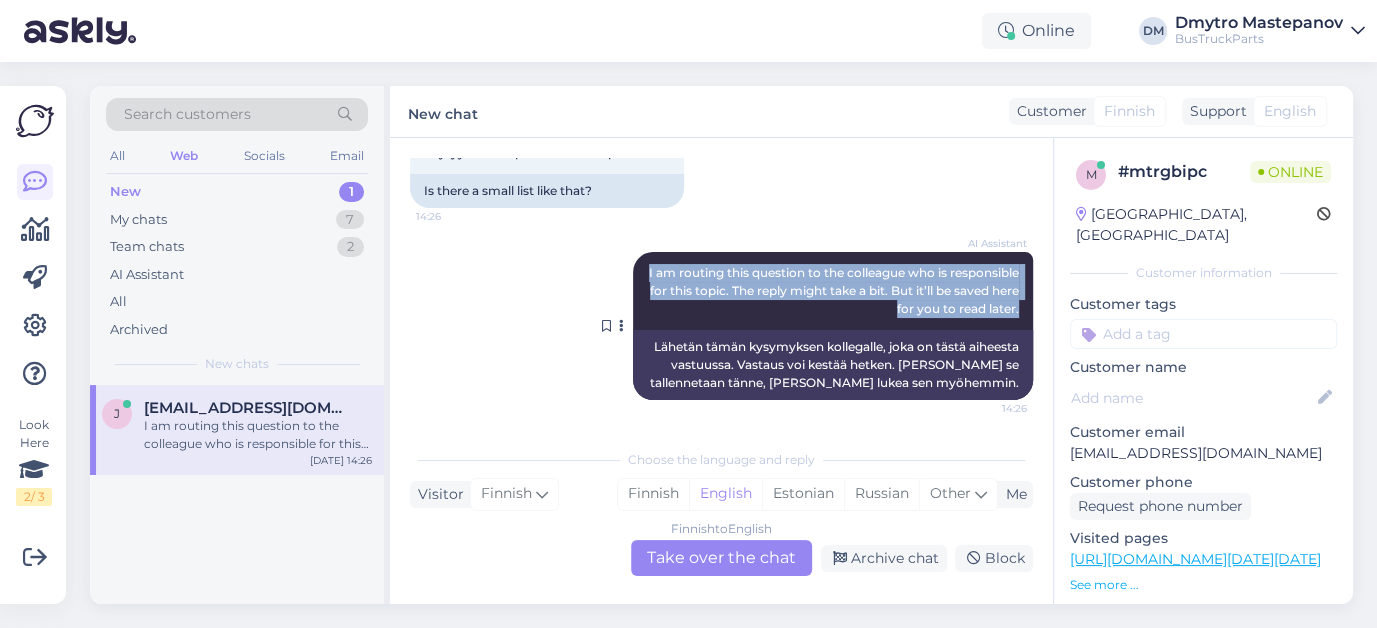 click on "AI Assistant I am routing this question to the colleague who is responsible for this topic. The reply might take a bit. But it’ll be saved here for you to read later. 14:26" at bounding box center (833, 291) 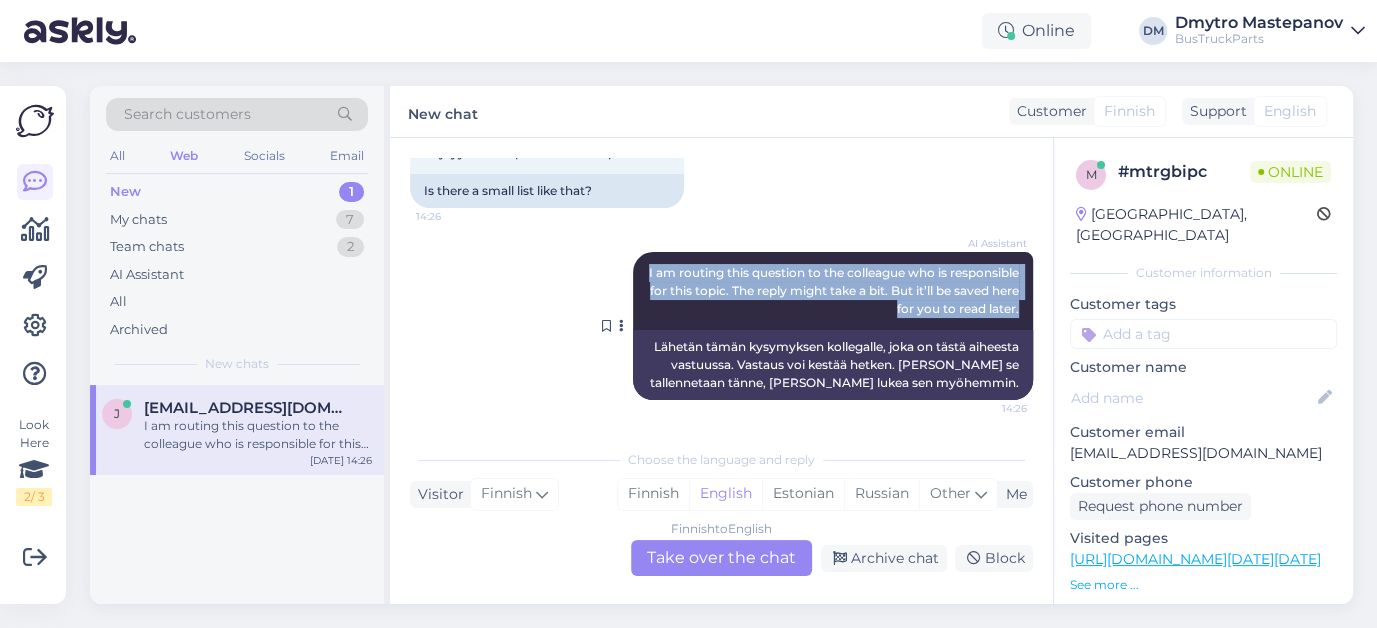 copy on "I am routing this question to the colleague who is responsible for this topic. The reply might take a bit. But it’ll be saved here for you to read later." 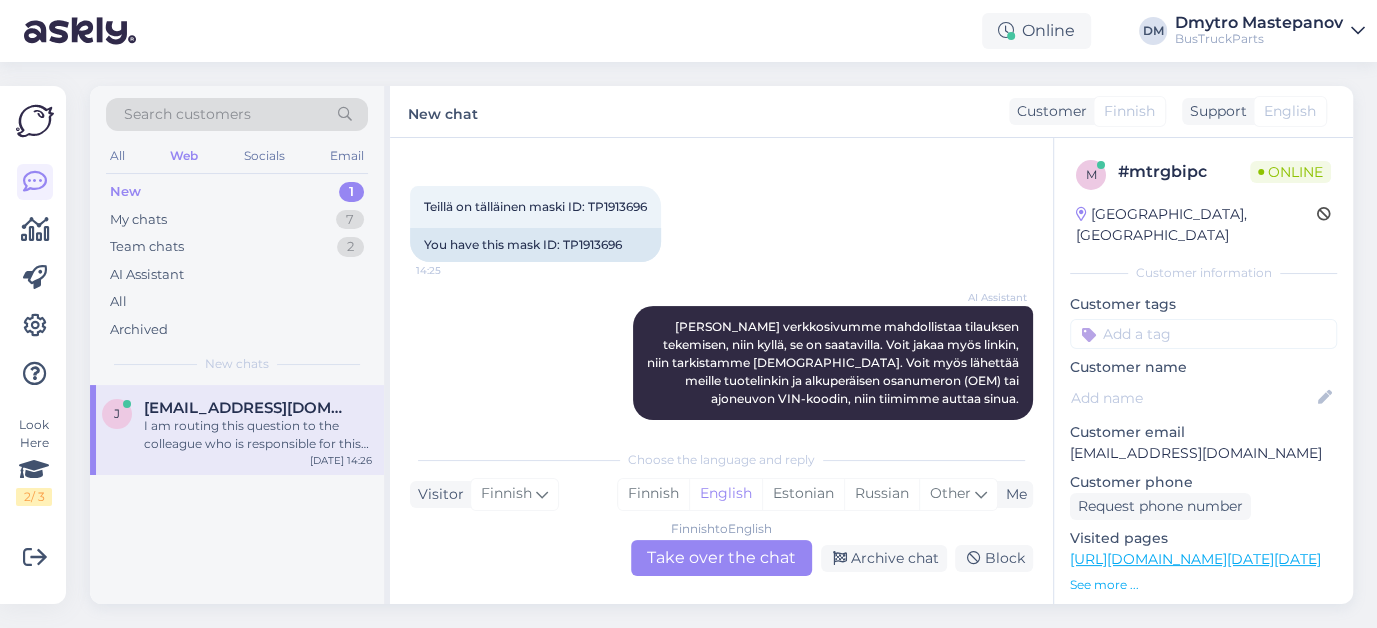 scroll, scrollTop: 275, scrollLeft: 0, axis: vertical 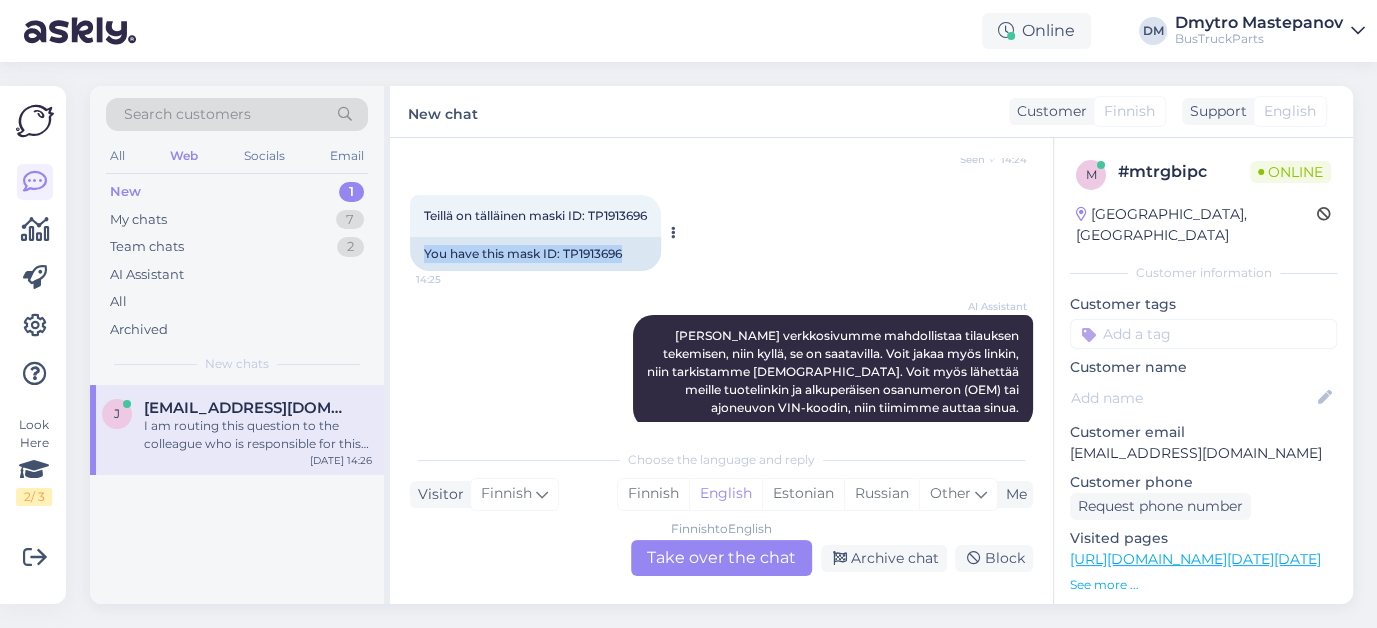 drag, startPoint x: 426, startPoint y: 251, endPoint x: 664, endPoint y: 257, distance: 238.07562 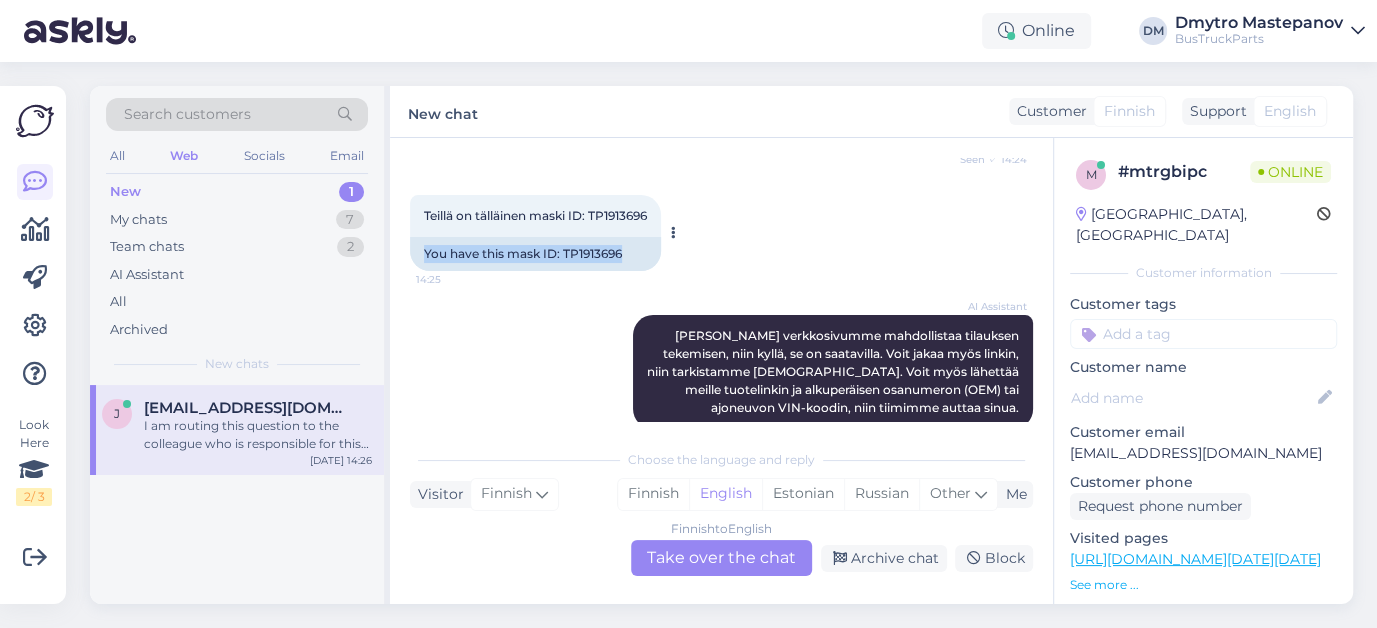 copy on "You have this mask ID: TP1913696" 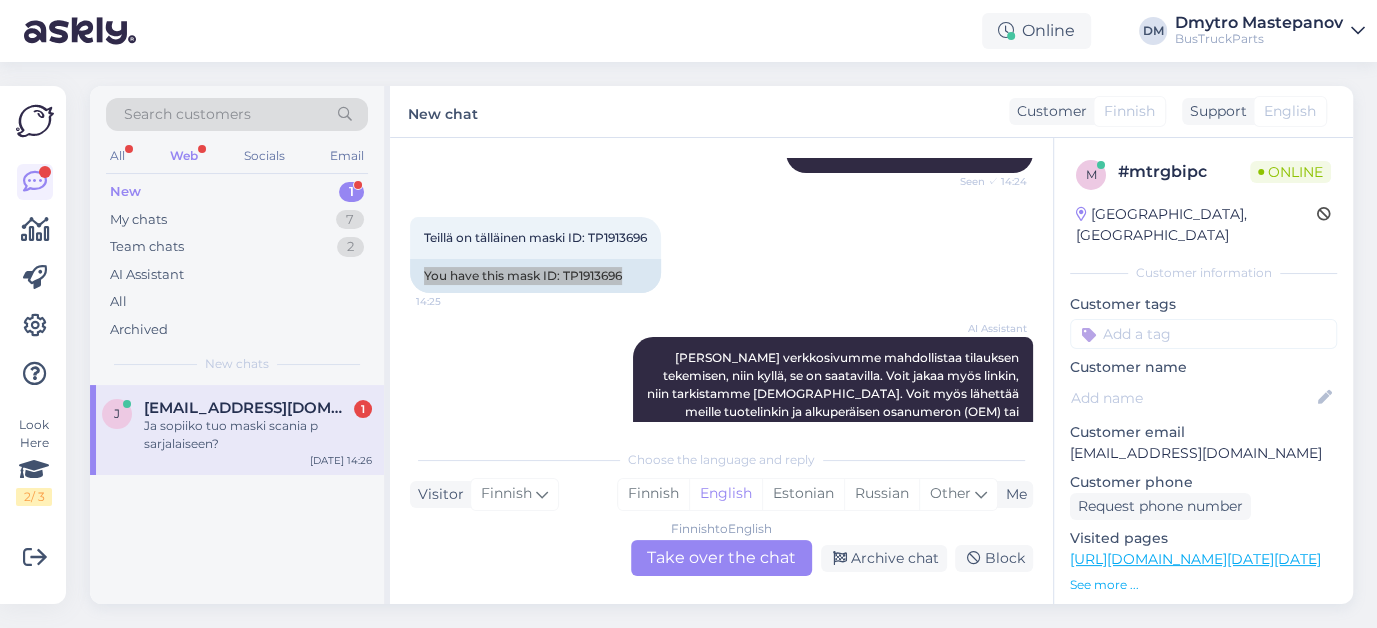 scroll, scrollTop: 736, scrollLeft: 0, axis: vertical 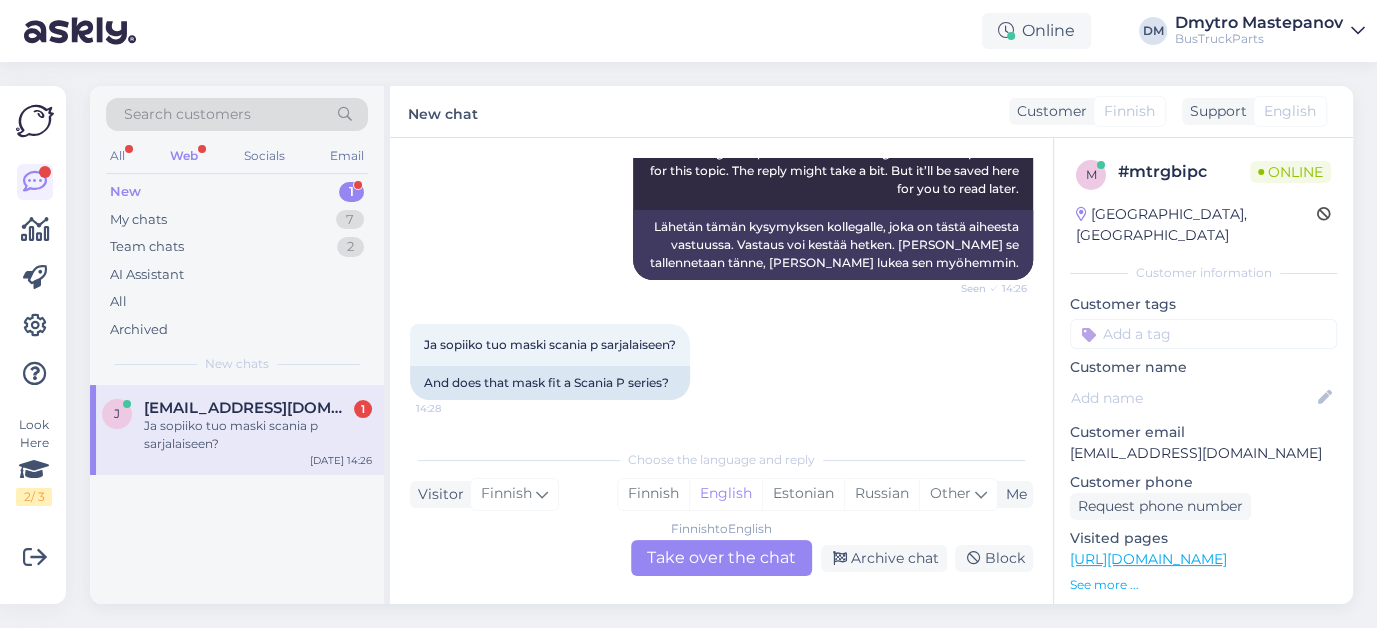 click on "Finnish  to  English Take over the chat" at bounding box center [721, 558] 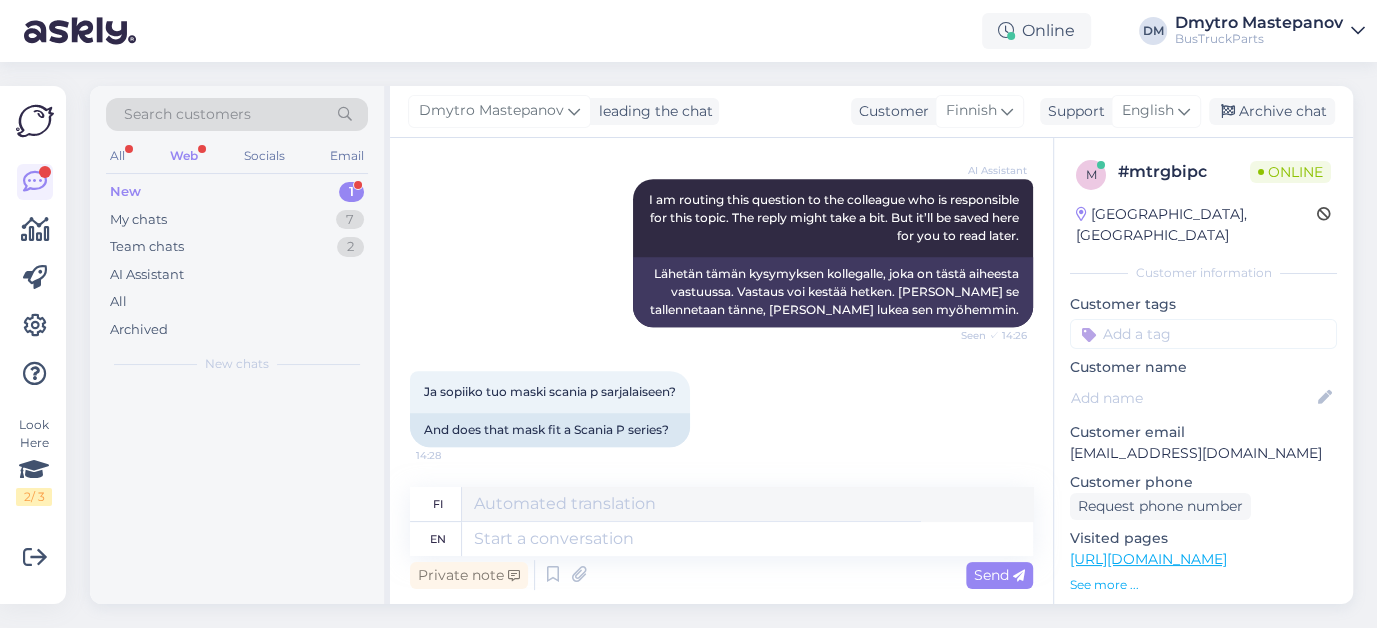 scroll, scrollTop: 688, scrollLeft: 0, axis: vertical 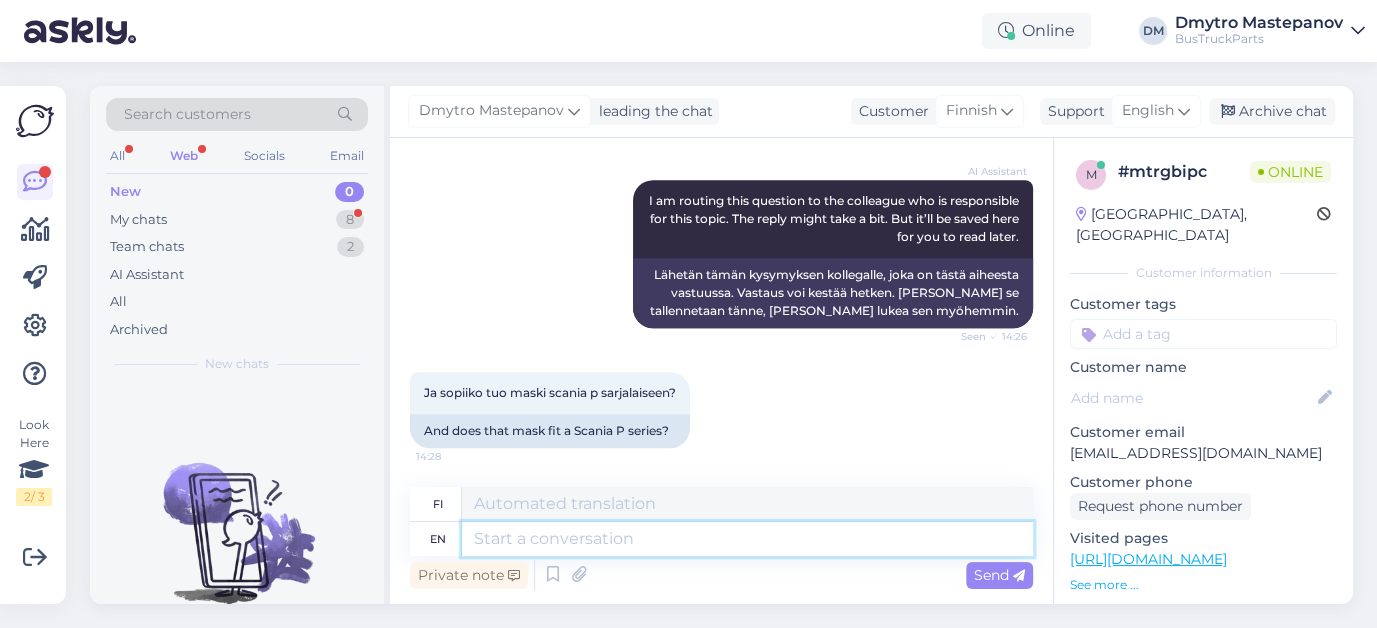 click at bounding box center (747, 539) 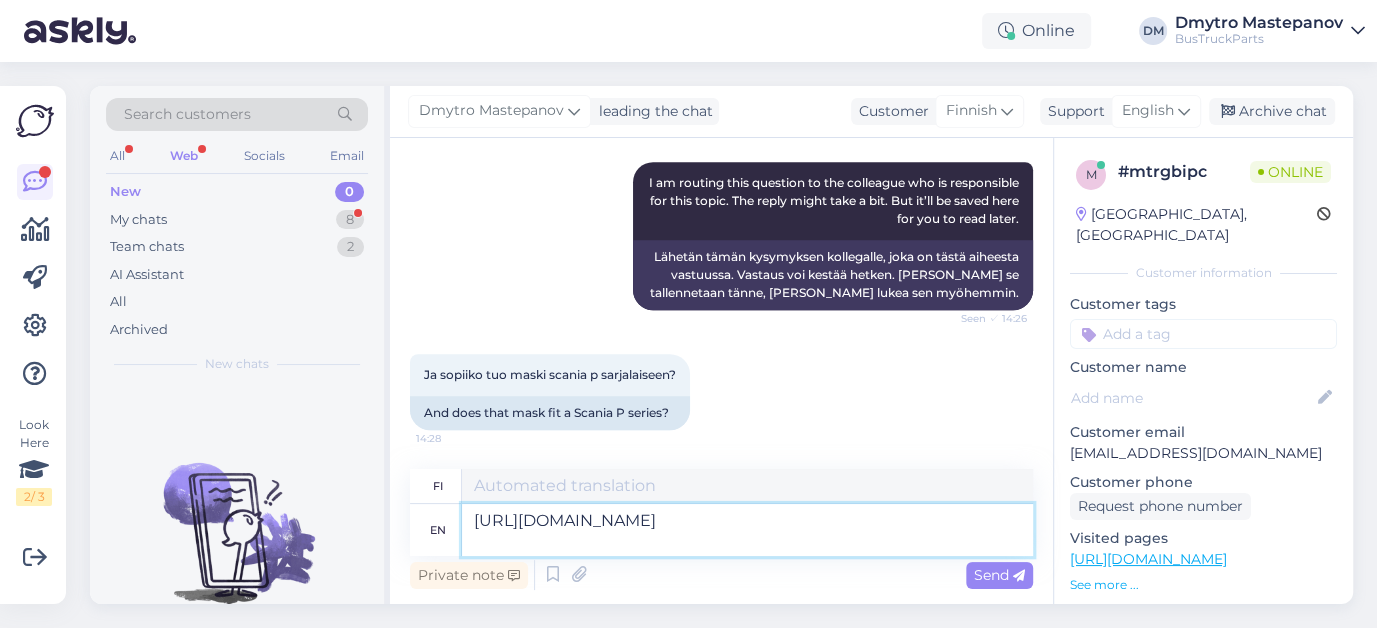 type on "[URL][DOMAIN_NAME]" 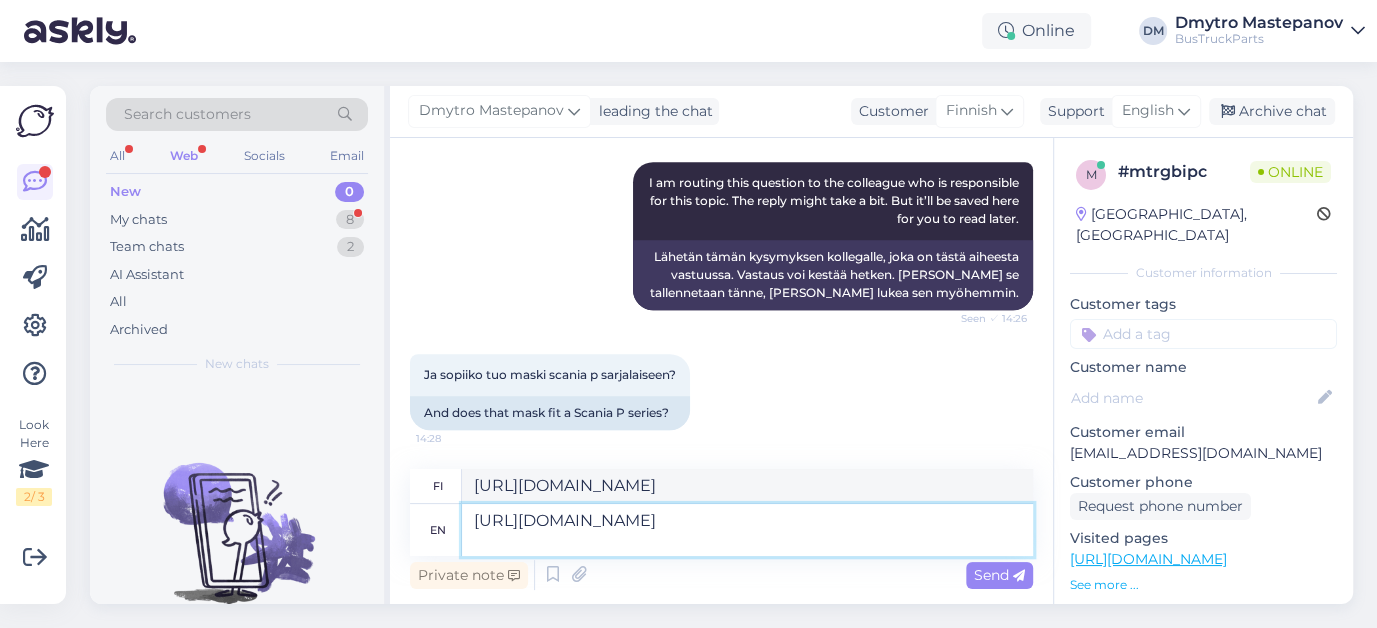 scroll, scrollTop: 724, scrollLeft: 0, axis: vertical 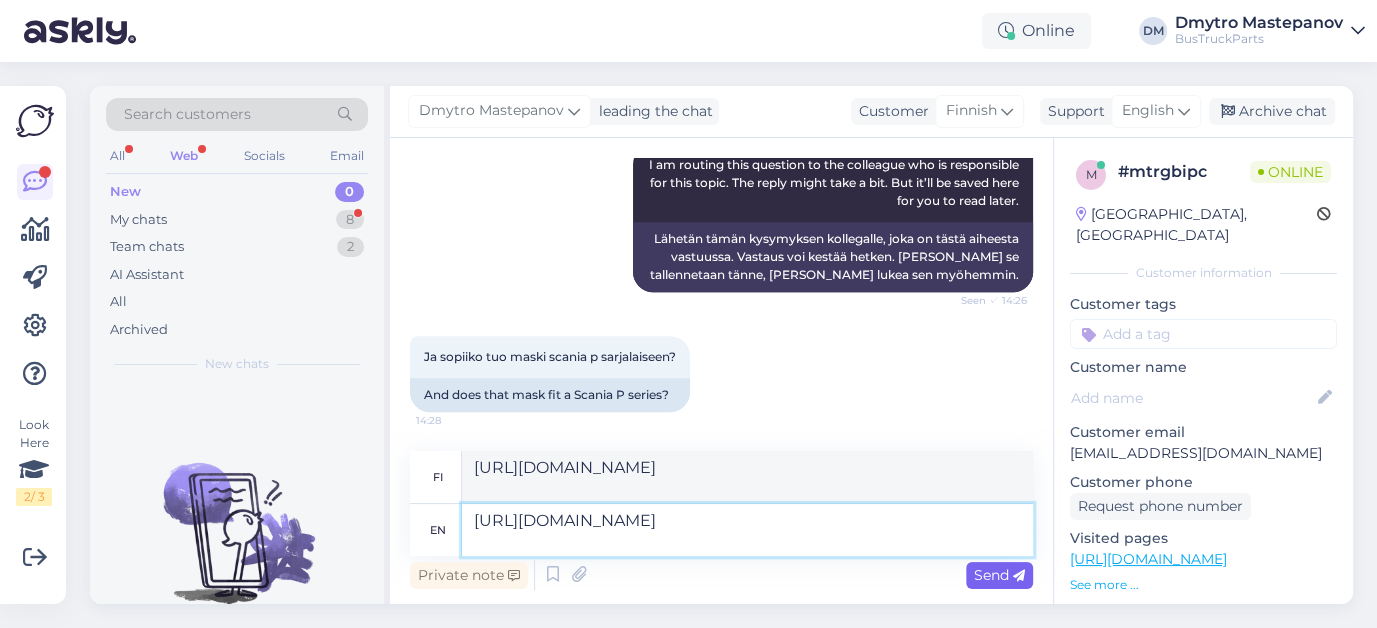 type on "[URL][DOMAIN_NAME]" 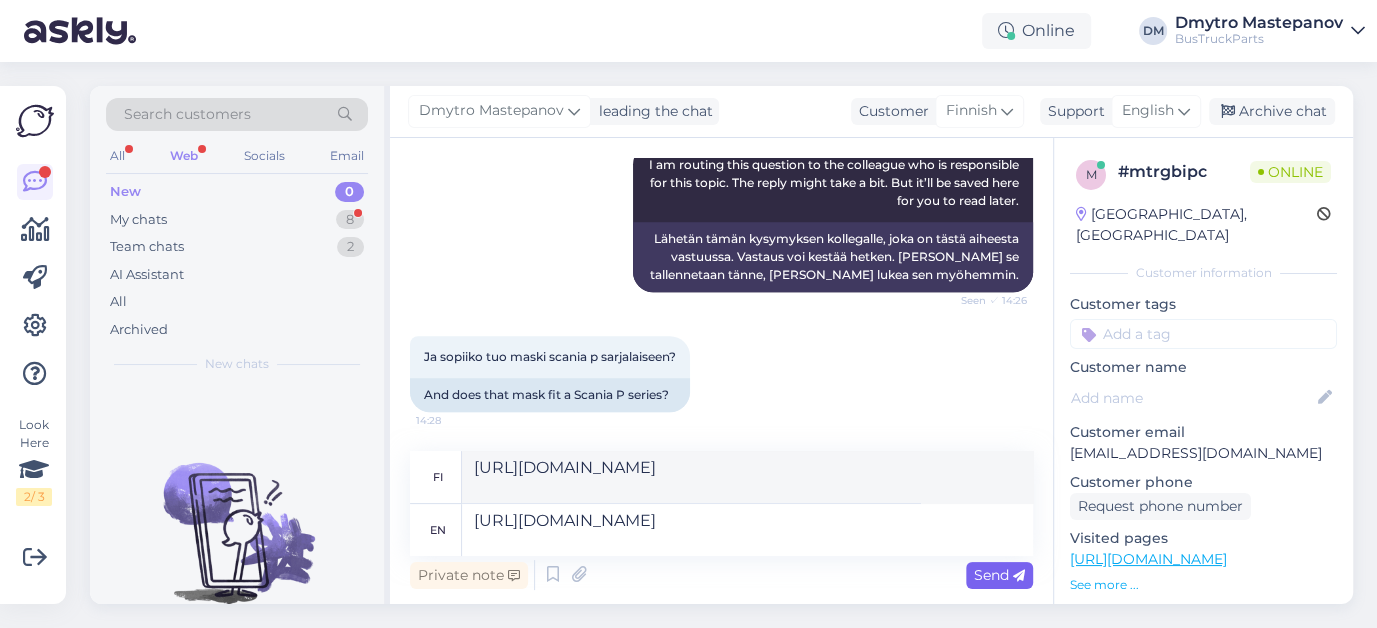 click on "Send" at bounding box center [999, 575] 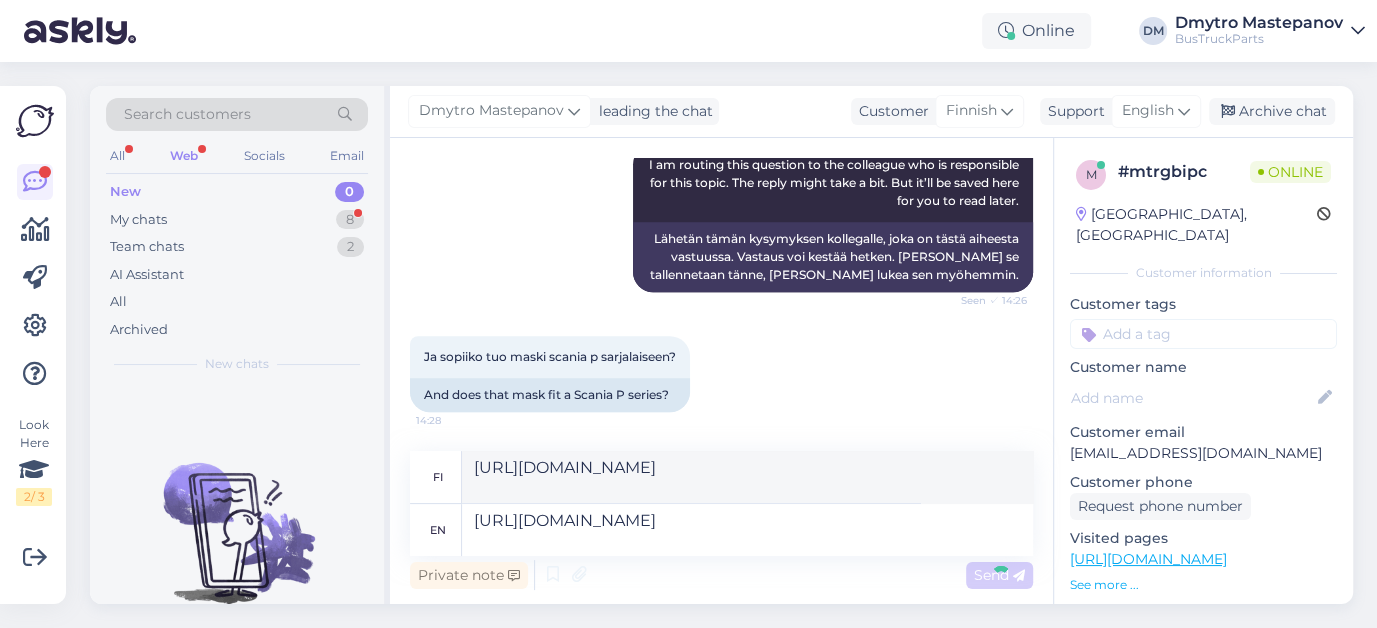 type 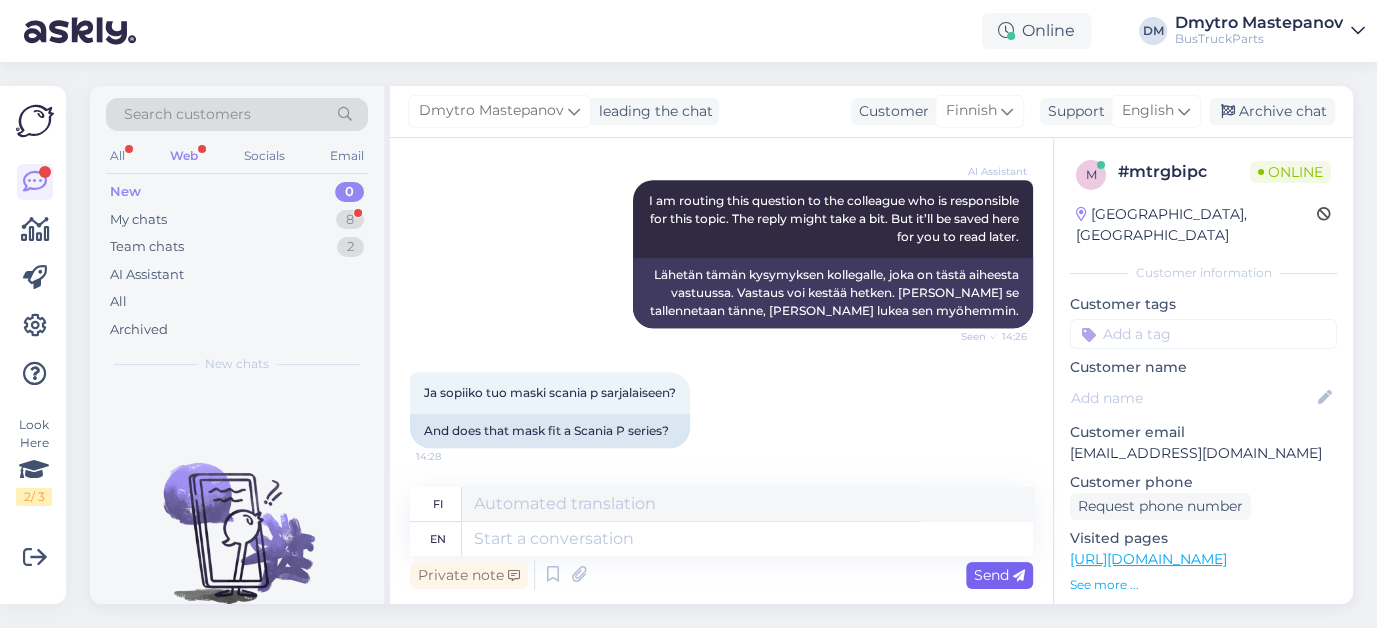 scroll, scrollTop: 844, scrollLeft: 0, axis: vertical 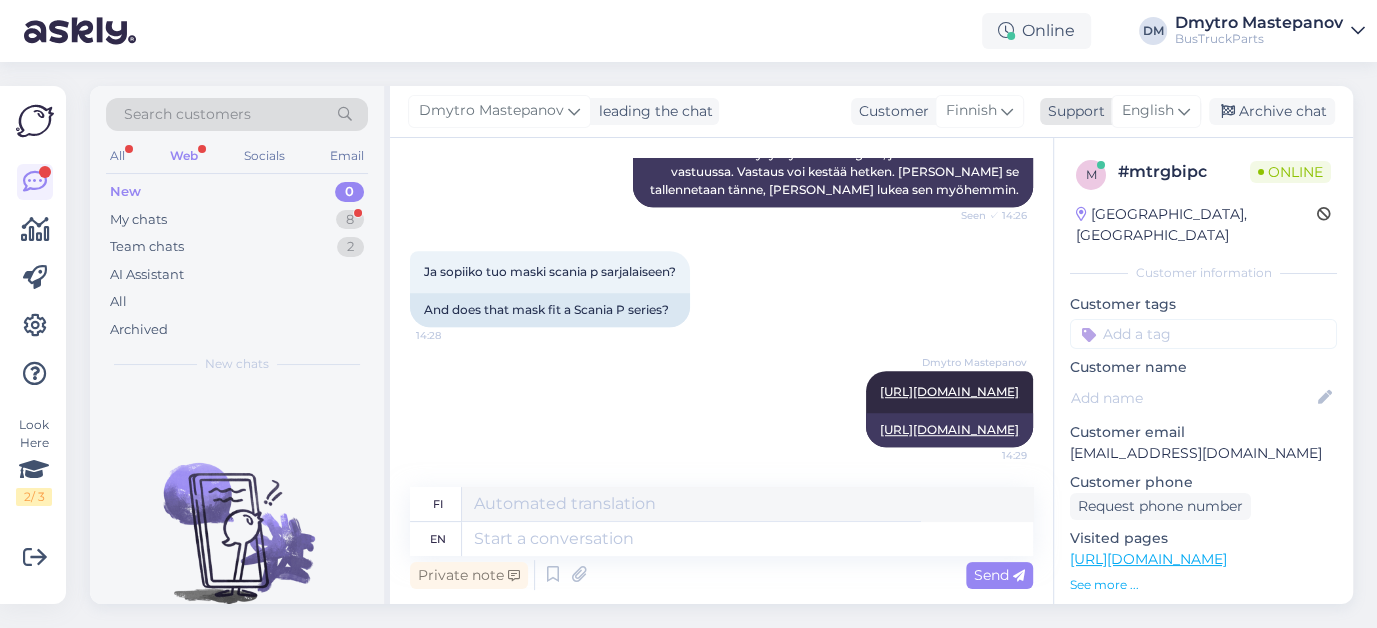 click on "English" at bounding box center [1148, 111] 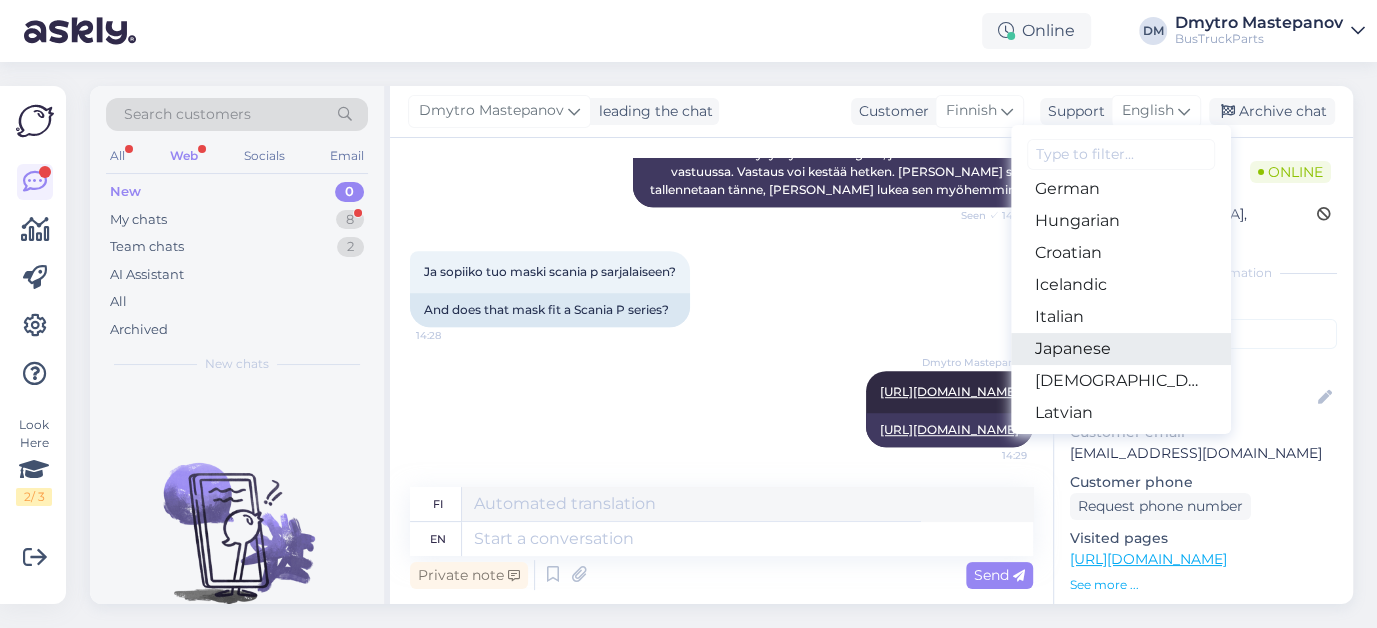 scroll, scrollTop: 821, scrollLeft: 0, axis: vertical 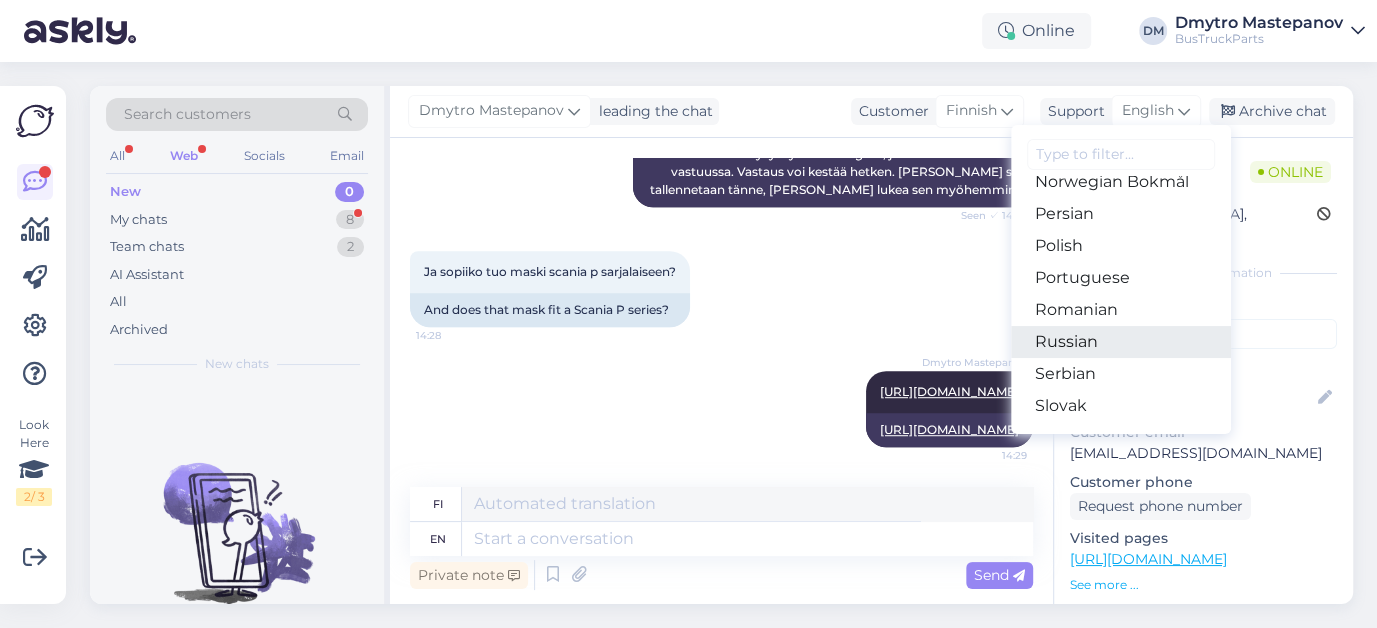 click on "Russian" at bounding box center (1121, 342) 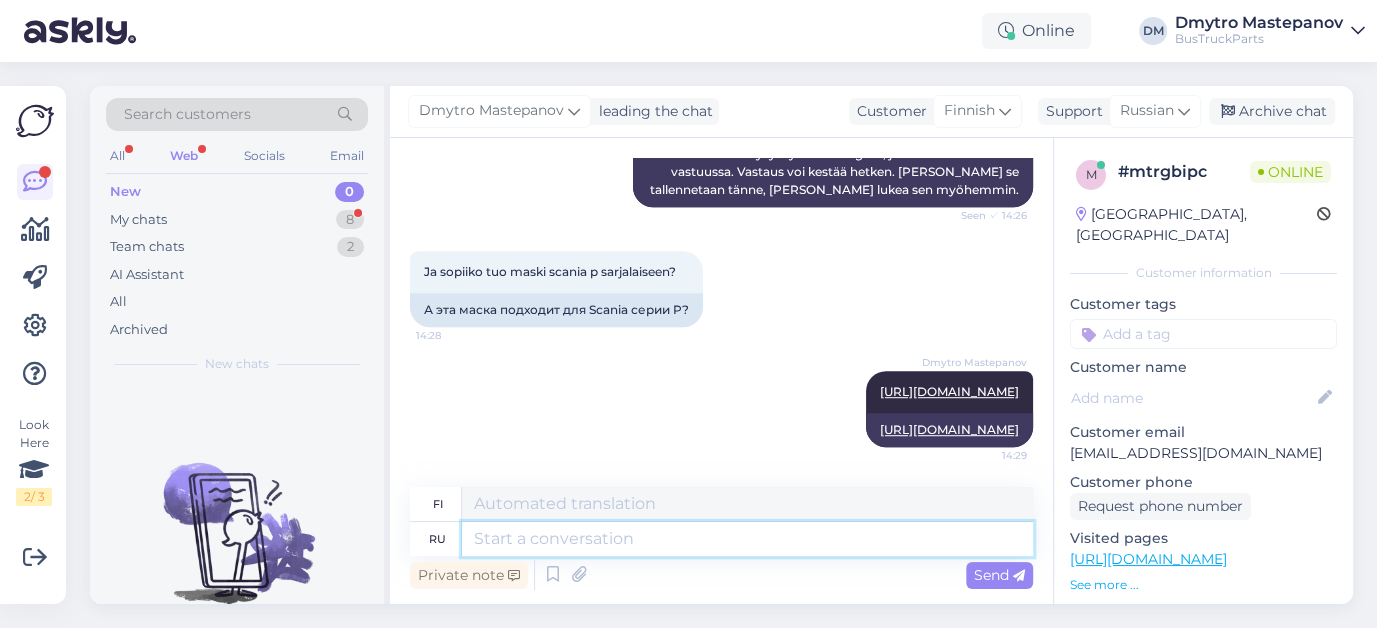 click at bounding box center (747, 539) 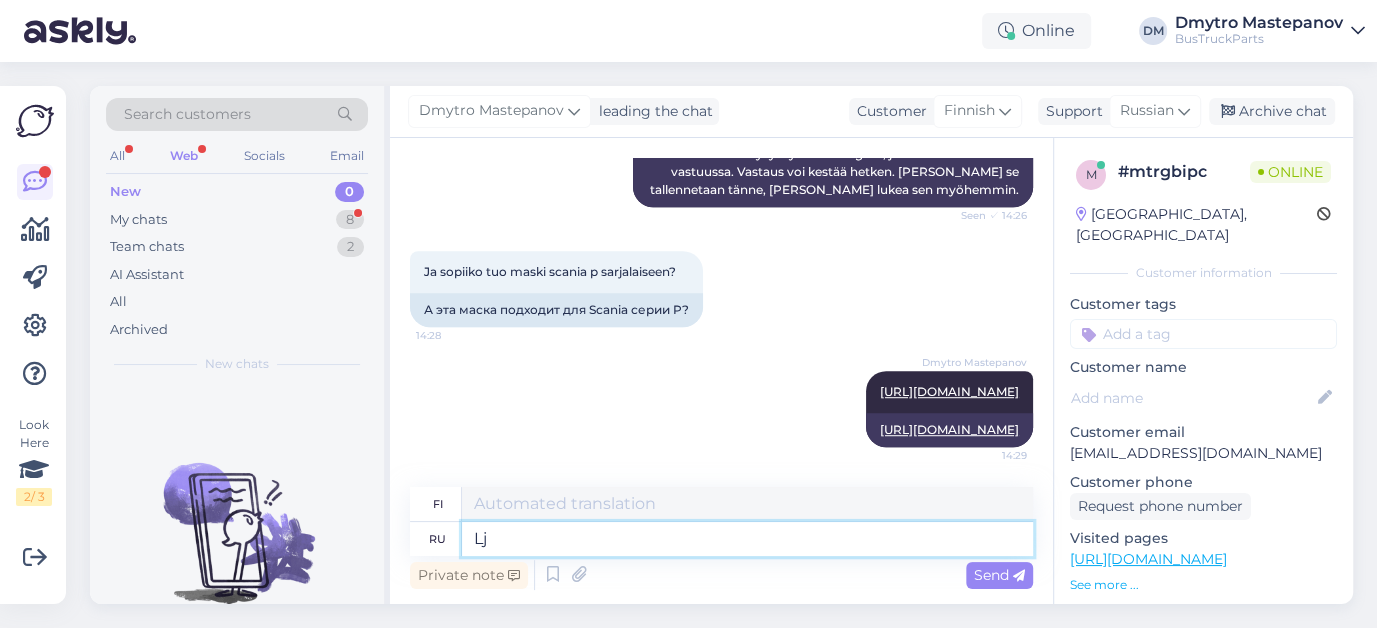 type on "L" 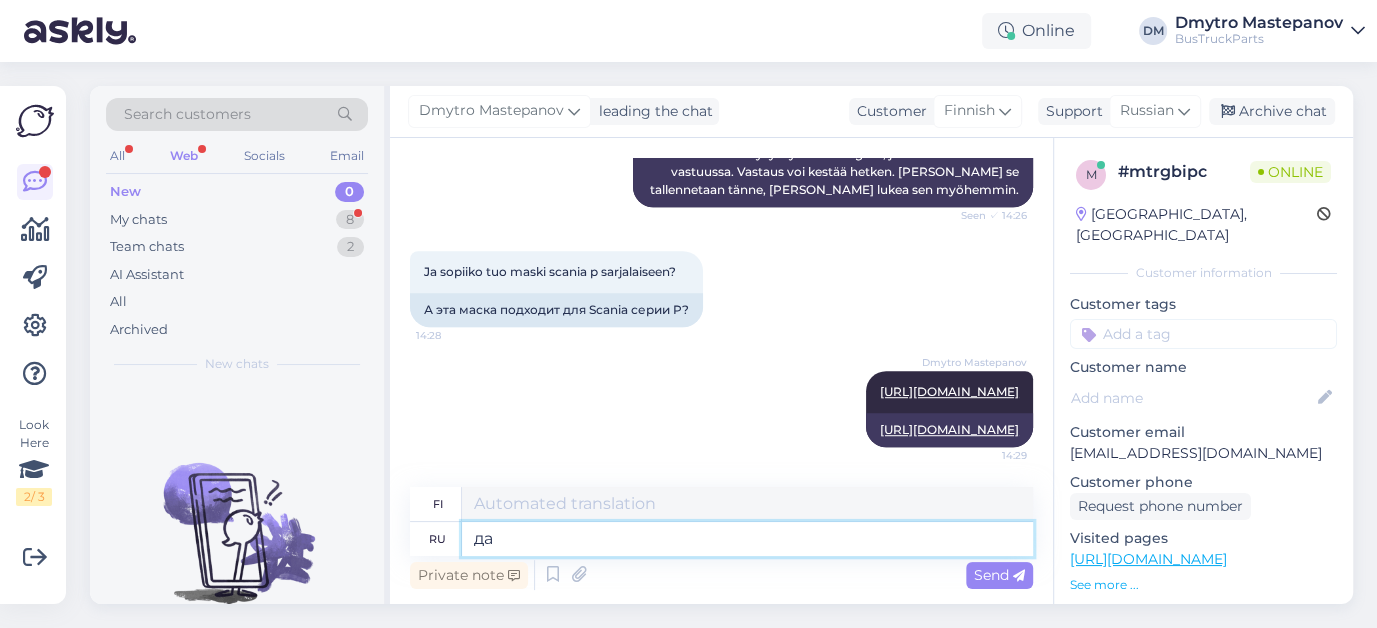 type on "да" 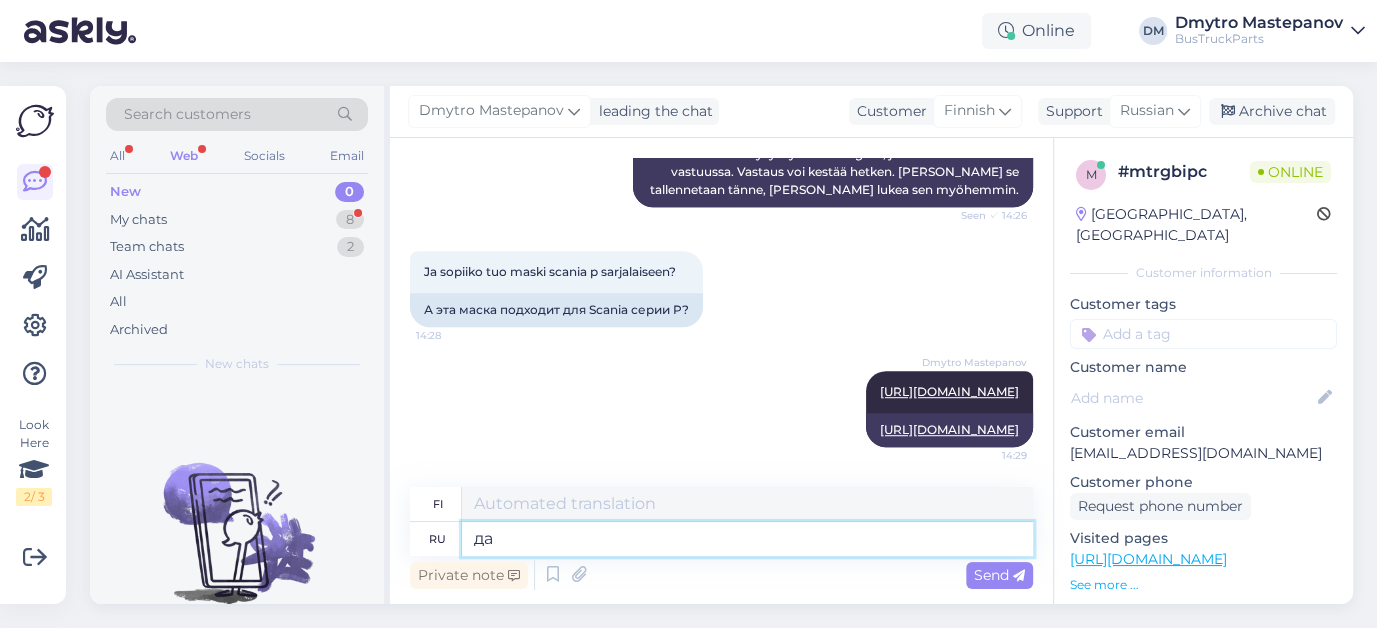 type on "Kyllä" 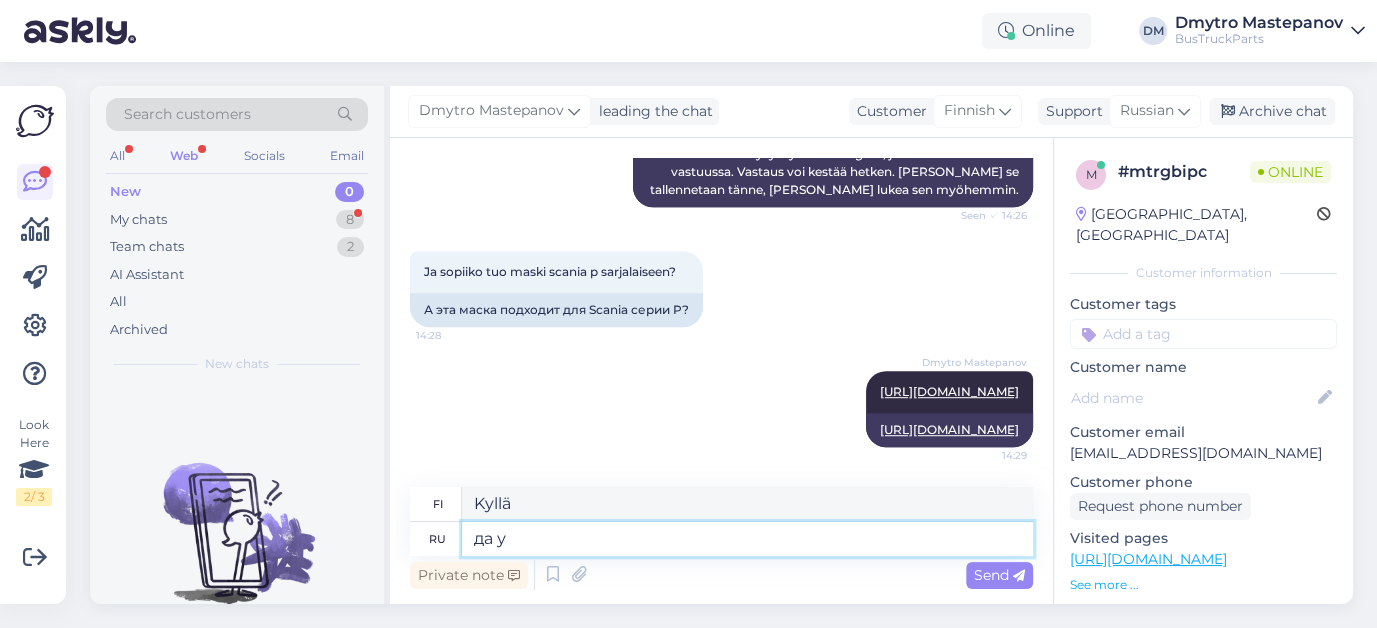 type on "да у" 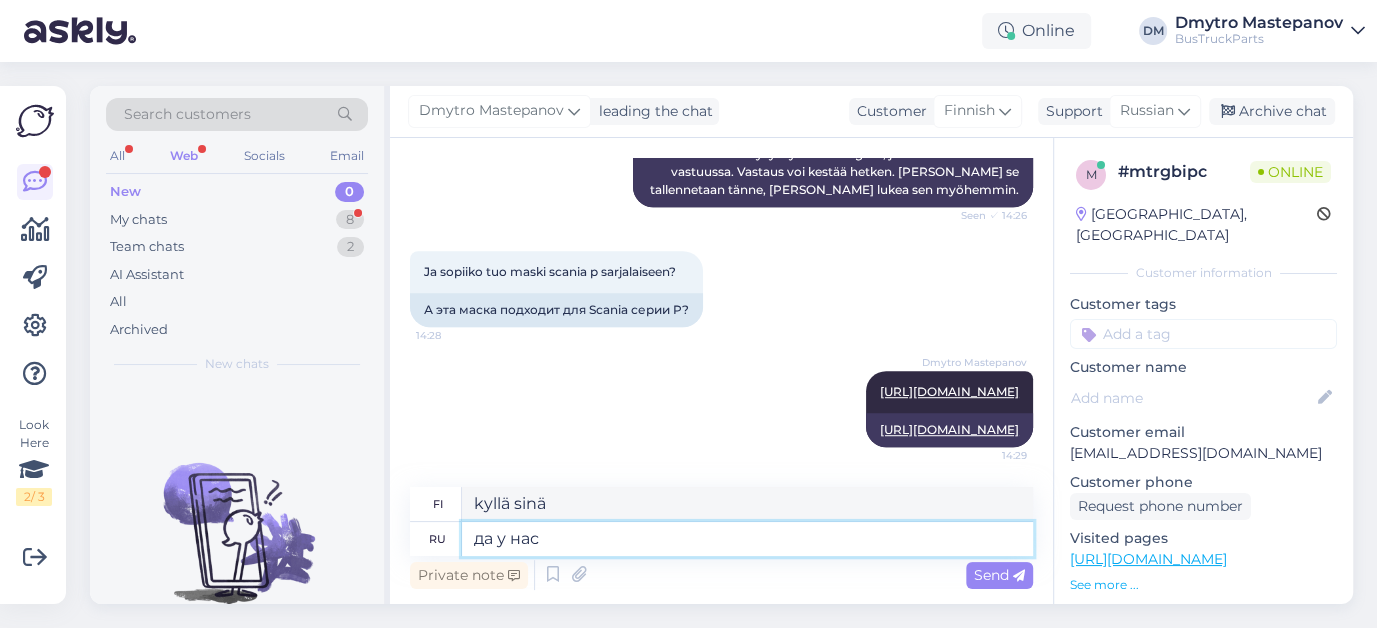 type on "да у нас" 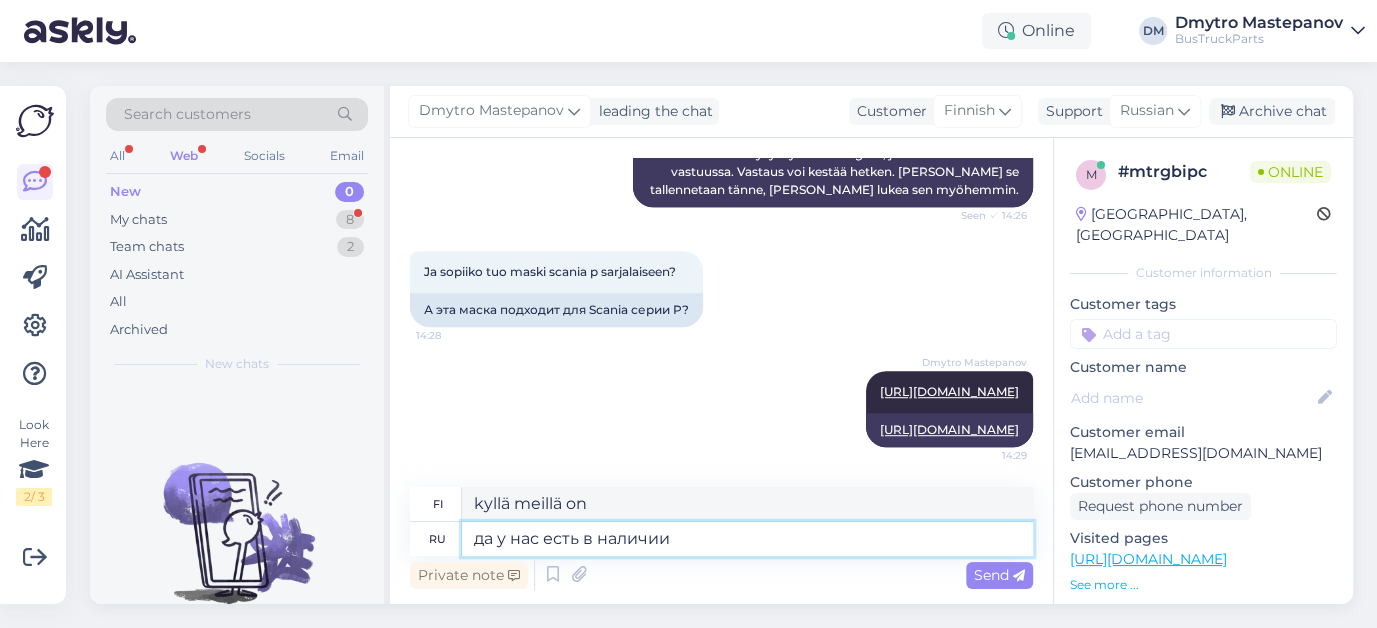 type on "да у нас есть в наличии" 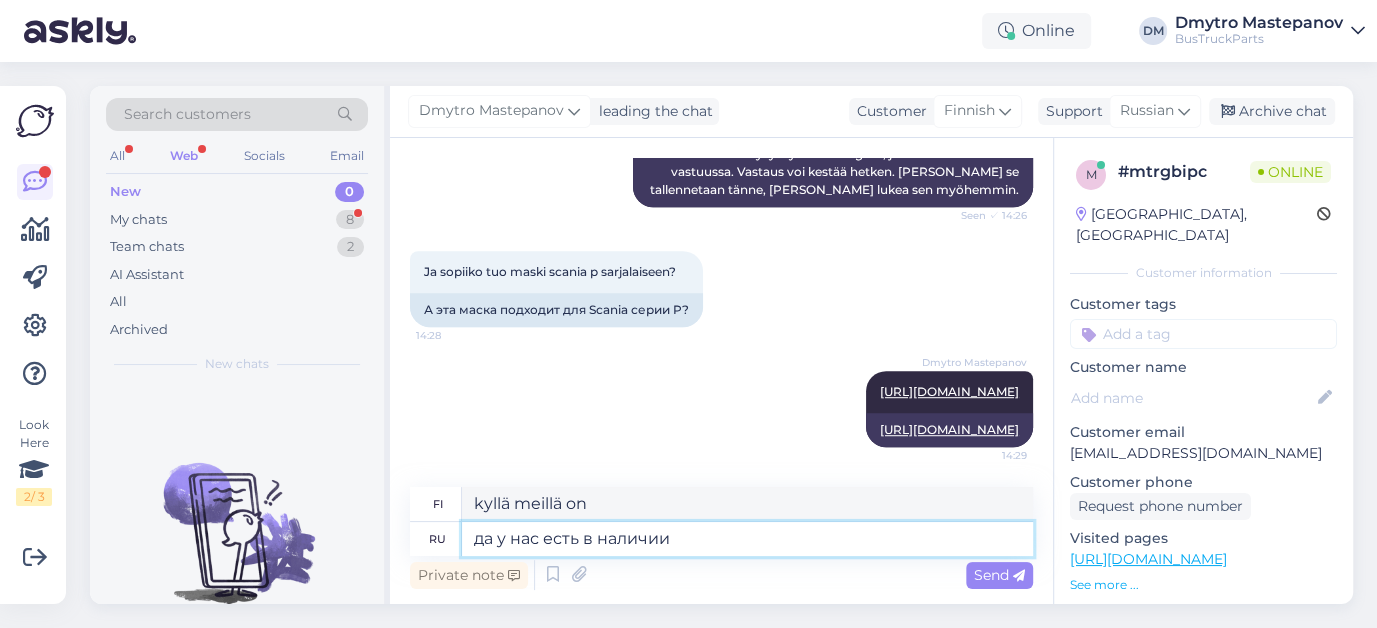 type on "[GEOGRAPHIC_DATA], meillä on se varastossa" 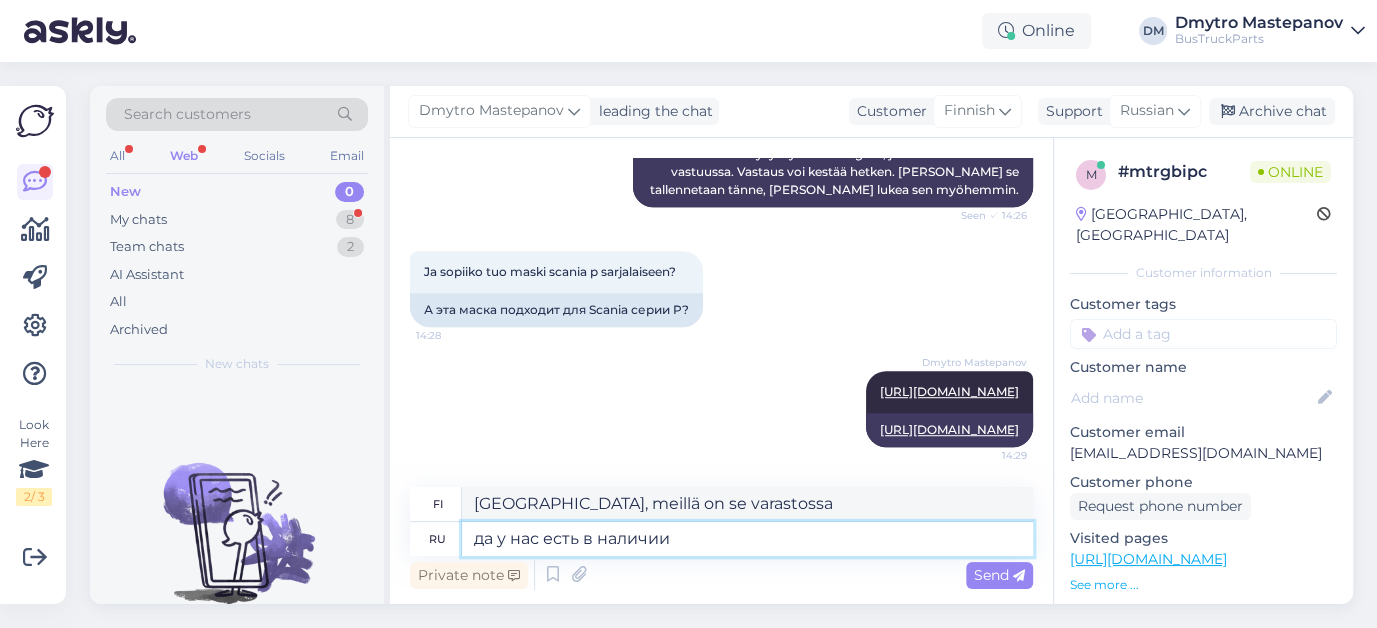 click on "да у нас есть в наличии" at bounding box center (747, 539) 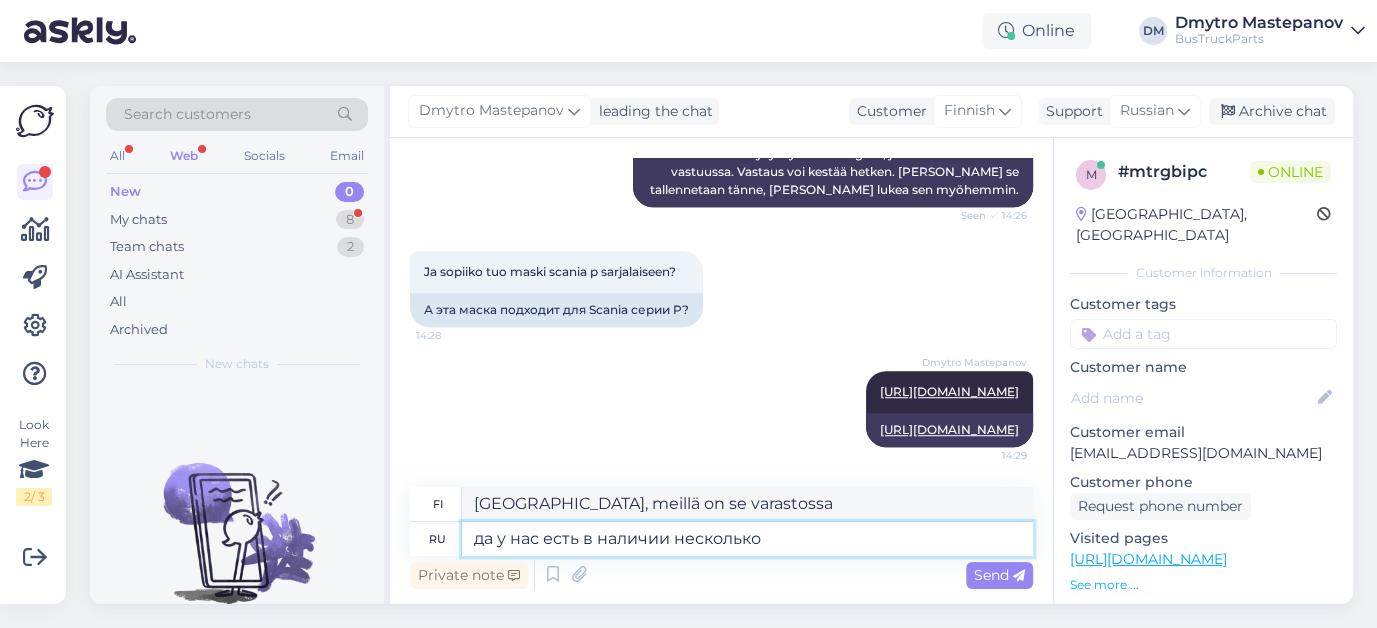 type on "да у нас есть в наличии несколько" 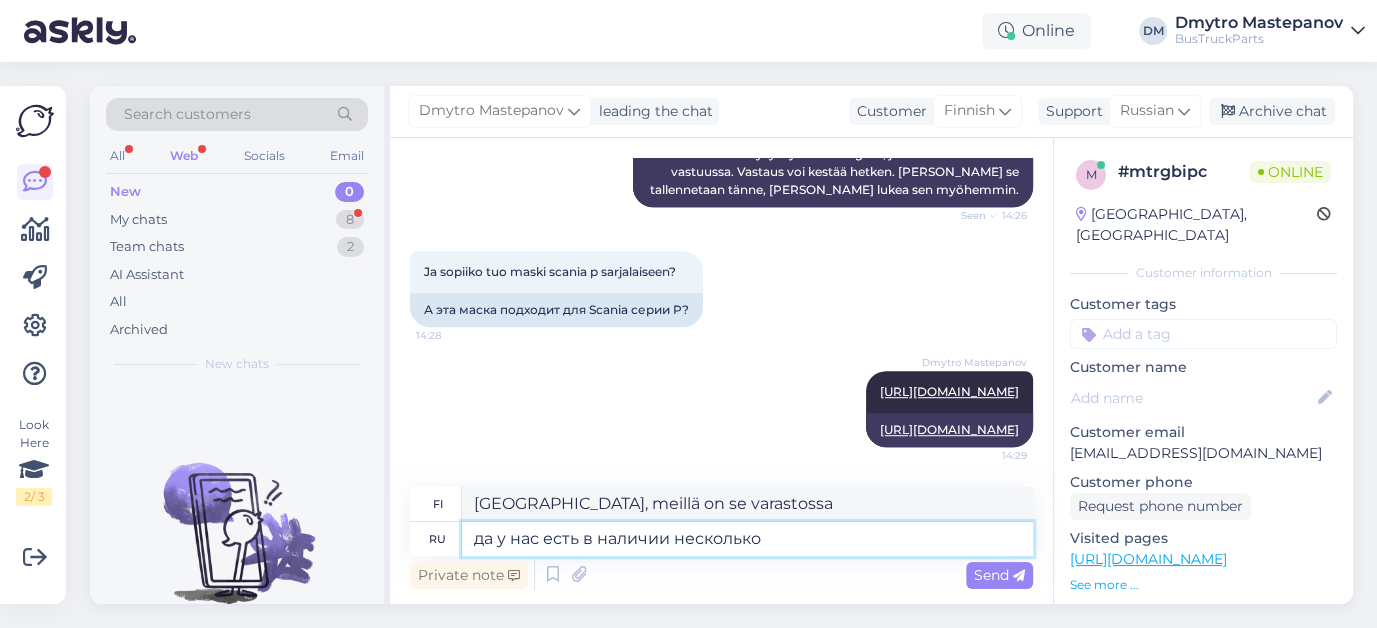 type on "Kyllä, meillä on useita varastossa." 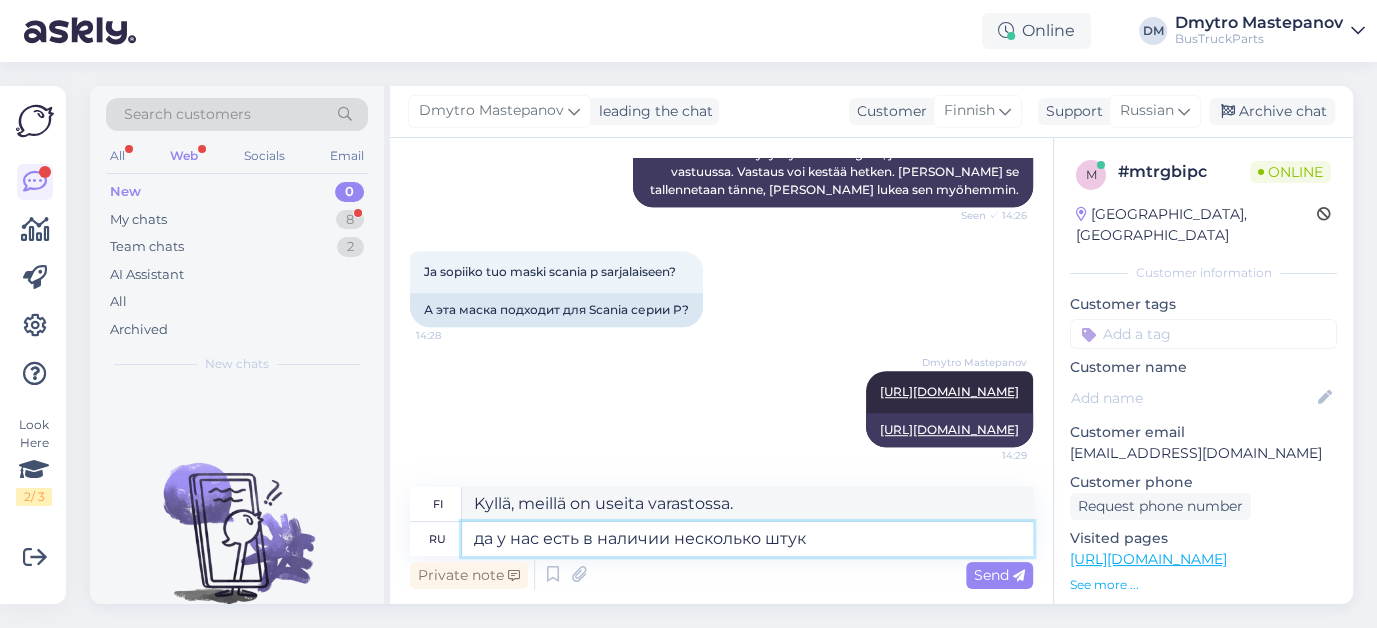 type on "да у нас есть в наличии несколько штук" 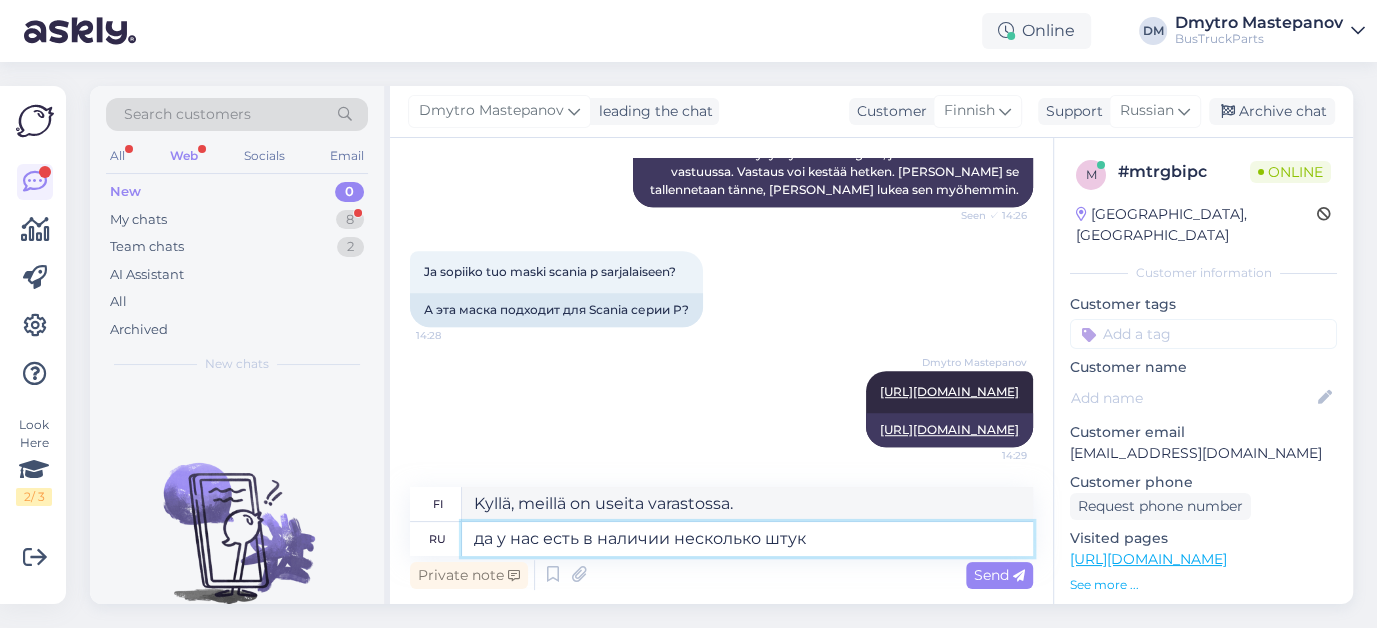 type on "Kyllä, meillä on muutama varastossa." 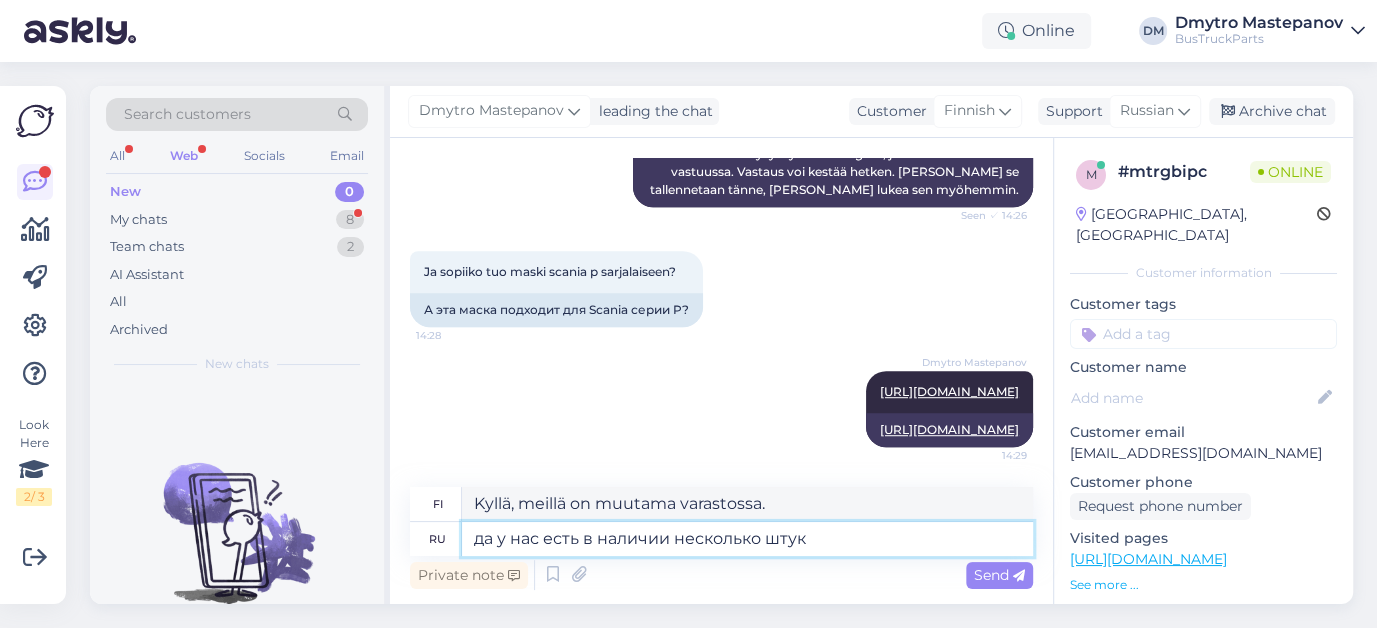 paste on "Grill with Mesh" 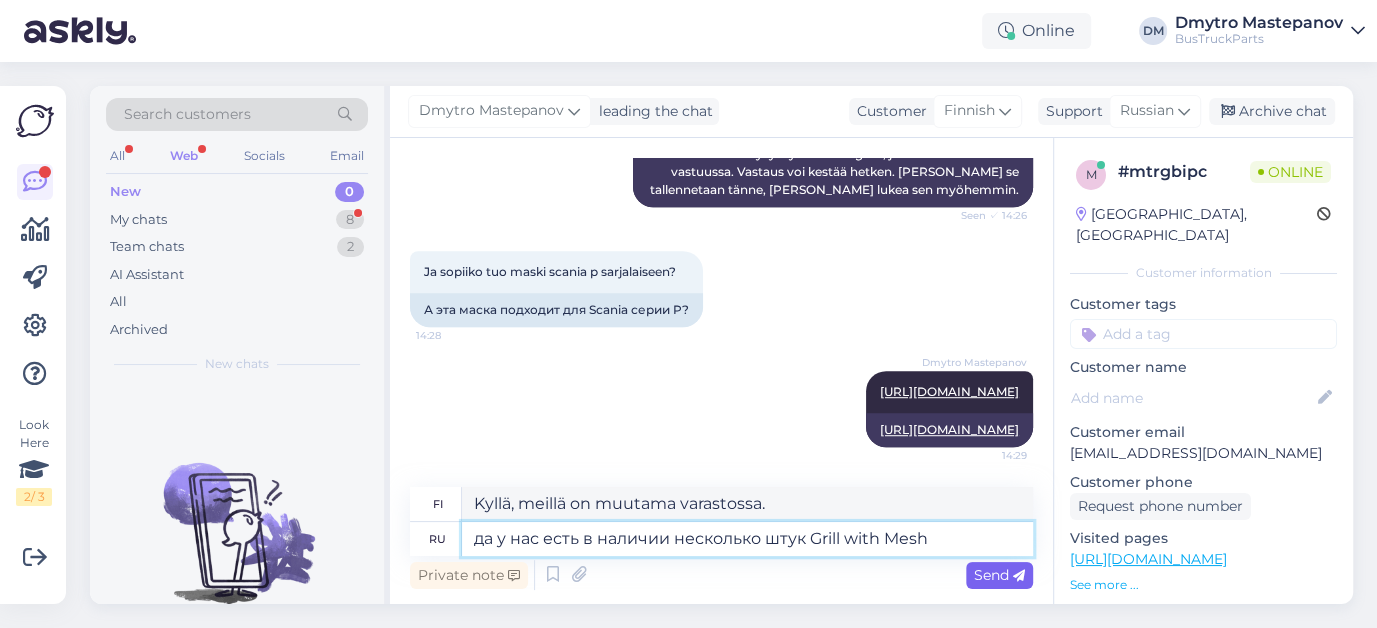 type on "[GEOGRAPHIC_DATA], meillä on varastossa useita verkkogrillejä" 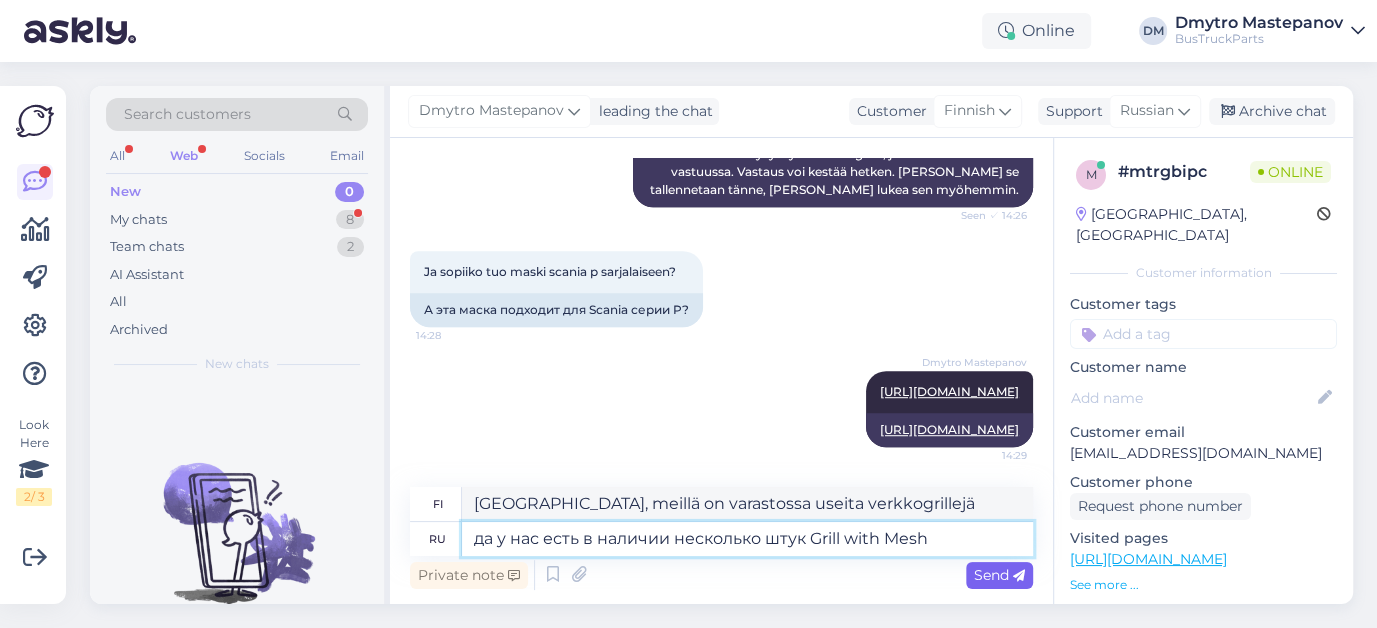type on "да у нас есть в наличии несколько штук Grill with Mesh" 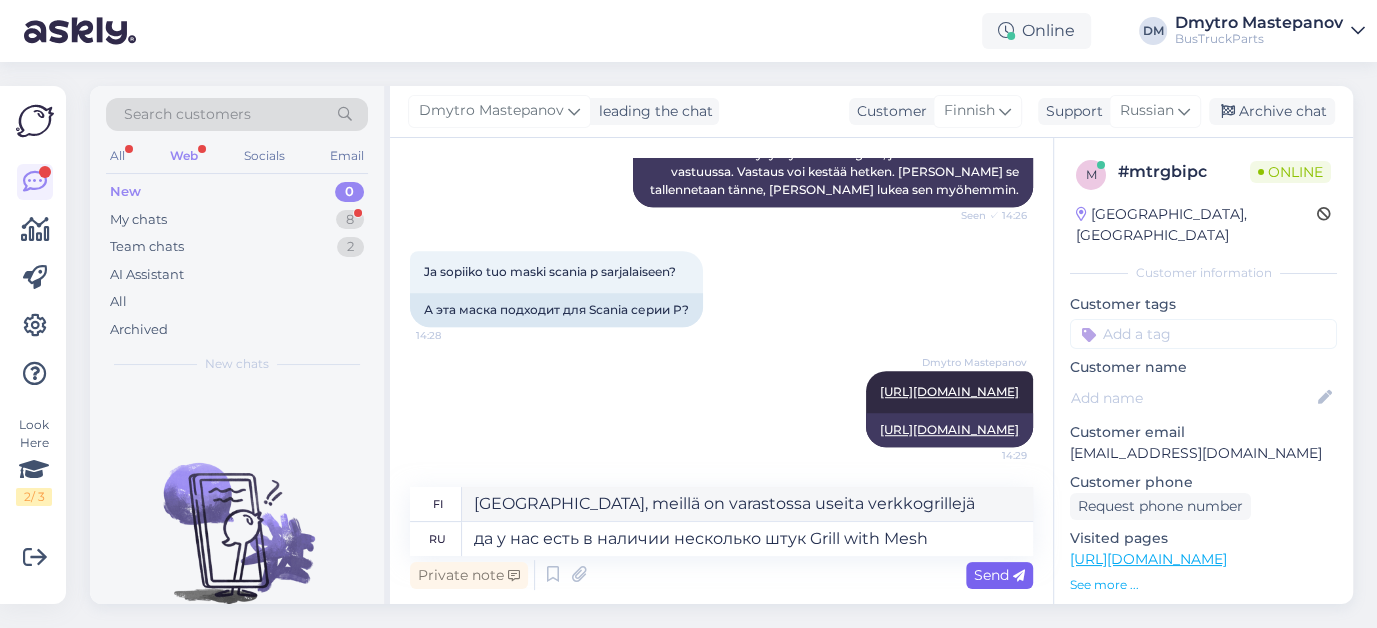 click on "Send" at bounding box center [999, 575] 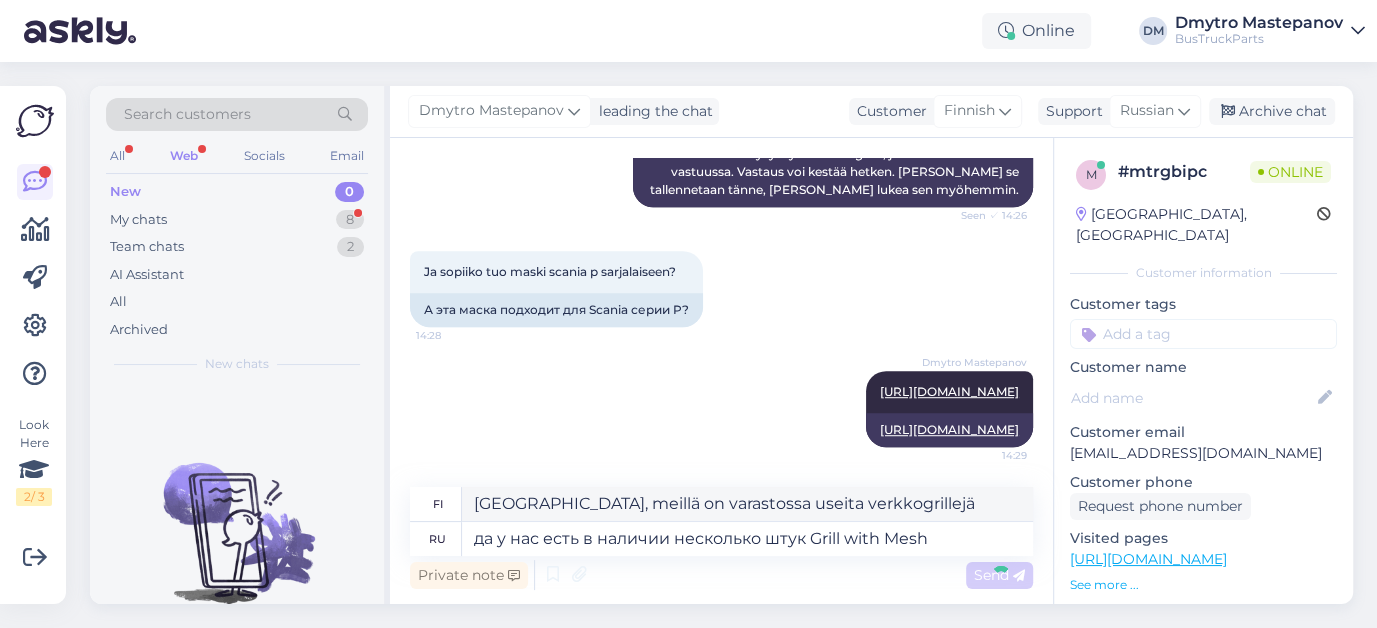 type 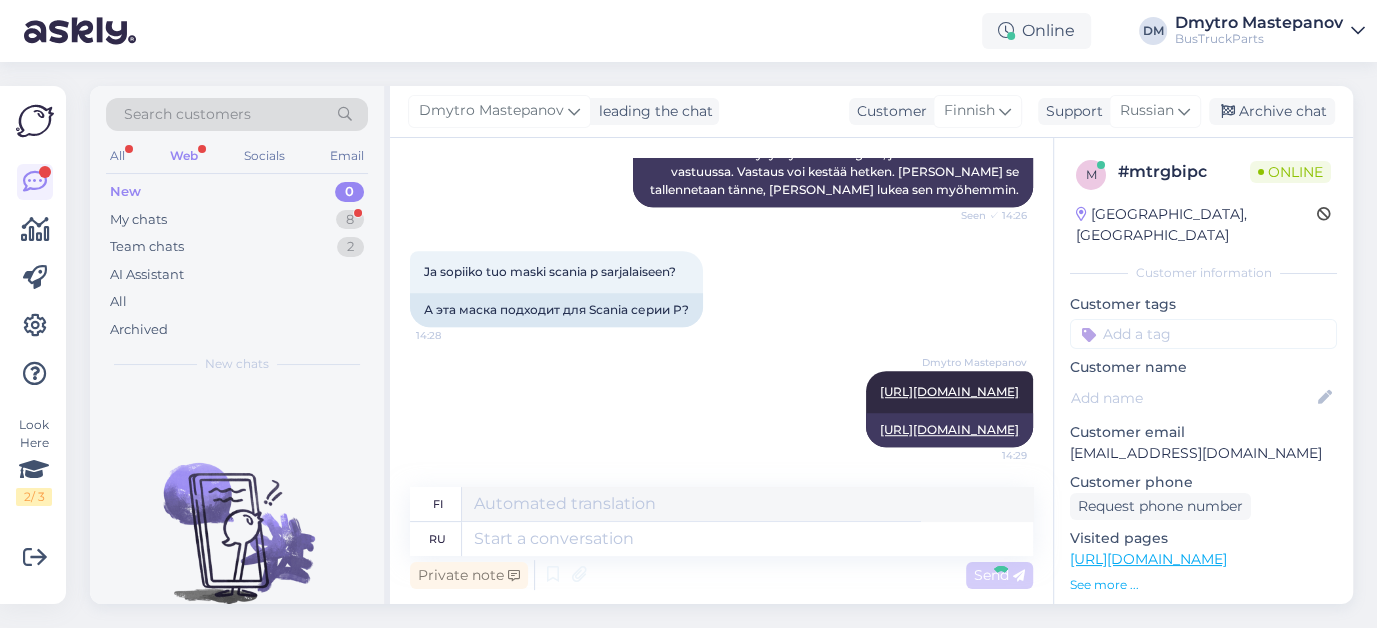 scroll, scrollTop: 964, scrollLeft: 0, axis: vertical 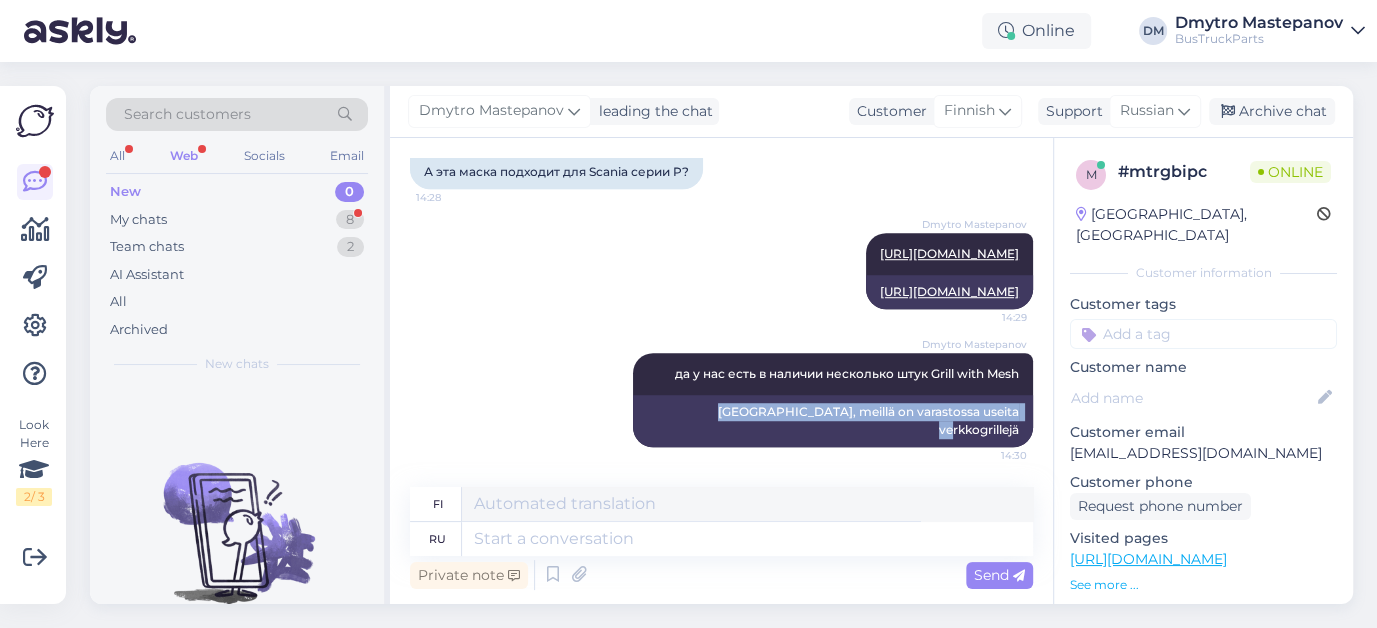 drag, startPoint x: 716, startPoint y: 431, endPoint x: 1026, endPoint y: 432, distance: 310.00162 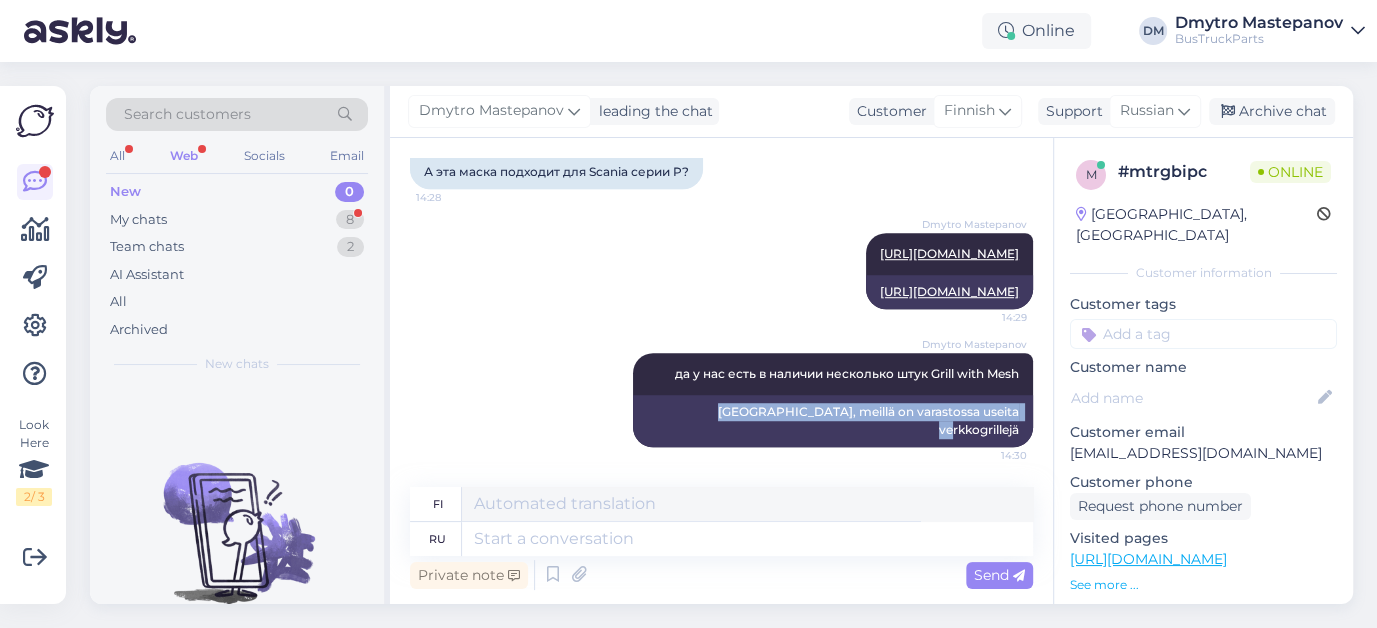 click on "Chat started [DATE] Moi, 14:24  Привет, AI Assistant Hei, miten voin auttaa sinua tänään? Seen ✓ 14:24  Teillä on tälläinen maski ID: TP1913696 14:25  У вас есть этот идентификатор маски: TP1913696 AI Assistant [PERSON_NAME] verkkosivumme mahdollistaa tilauksen tekemisen, niin kyllä, se on saatavilla. Voit jakaa myös linkin, niin tarkistamme [DEMOGRAPHIC_DATA]. Voit myös lähettää meille tuotelinkin ja alkuperäisen osanumeron (OEM) tai ajoneuvon VIN-koodin, niin tiimimme auttaa sinua. Seen ✓ 14:26  Löytyykö tuon päälle sellainen pieni lista? 14:26  Есть ли такой небольшой список? AI Assistant I am routing this question to the colleague who is responsible for this topic. The reply might take a bit. But it’ll be saved here for you to read later. Seen ✓ 14:26  Lähetän tämän kysymyksen kollegalle, joka on tästä aiheesta vastuussa. Vastaus voi kestää hetken. [PERSON_NAME] se tallennetaan tänne, [PERSON_NAME] lukea sen myöhemmin. 14:28  14:29" at bounding box center (730, 313) 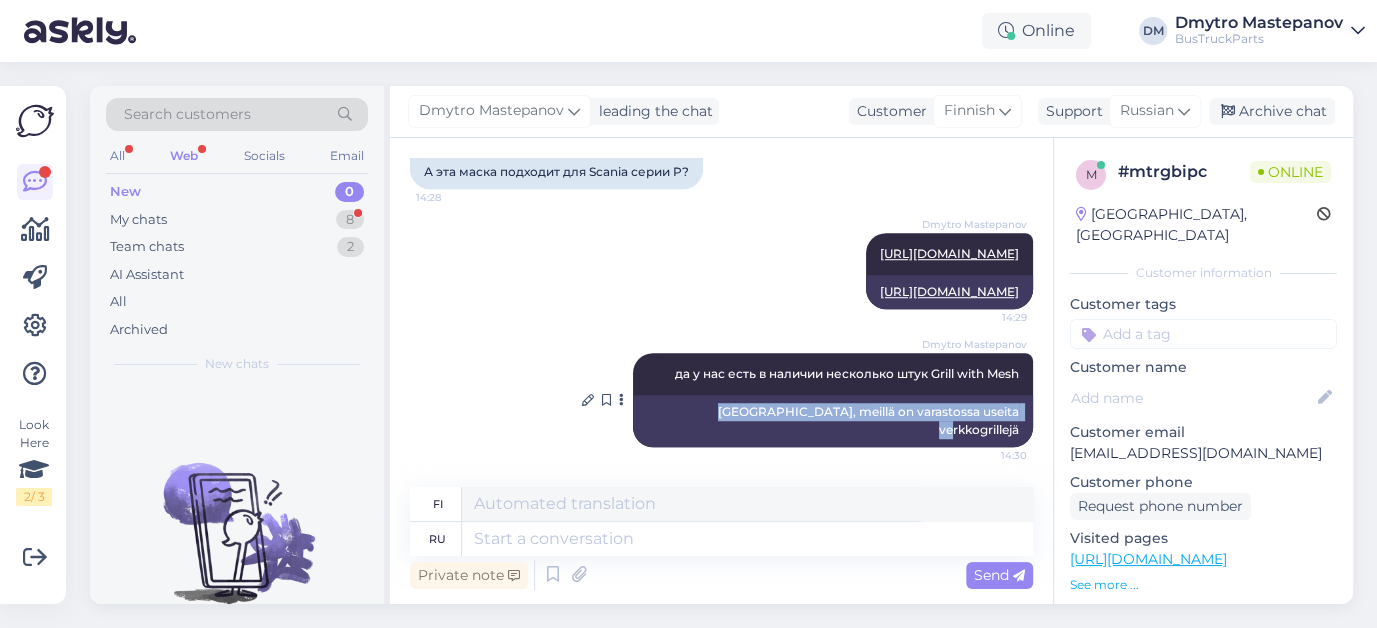 copy on "[GEOGRAPHIC_DATA], meillä on varastossa useita verkkogrillejä" 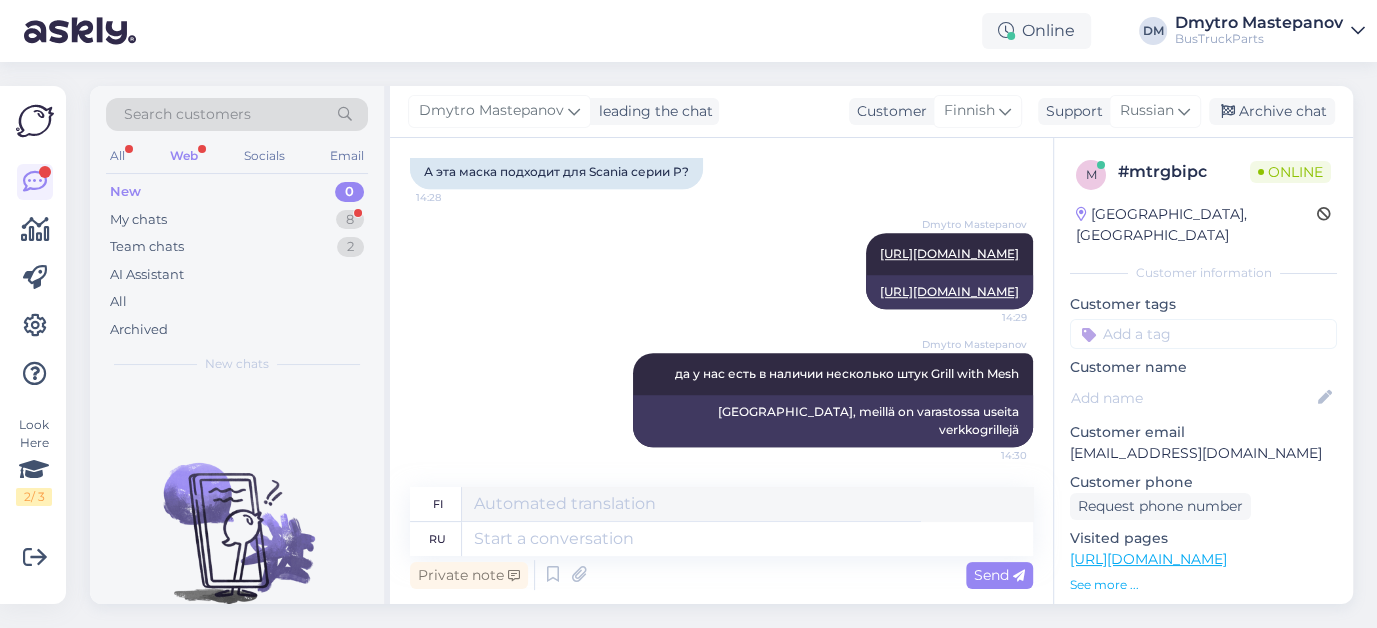click on "[PERSON_NAME] Mastepanov да у нас есть в наличии несколько штук Grill with Mesh 14:30  Kyllä, meillä on varastossa useita verkkogrillejä" at bounding box center [721, 400] 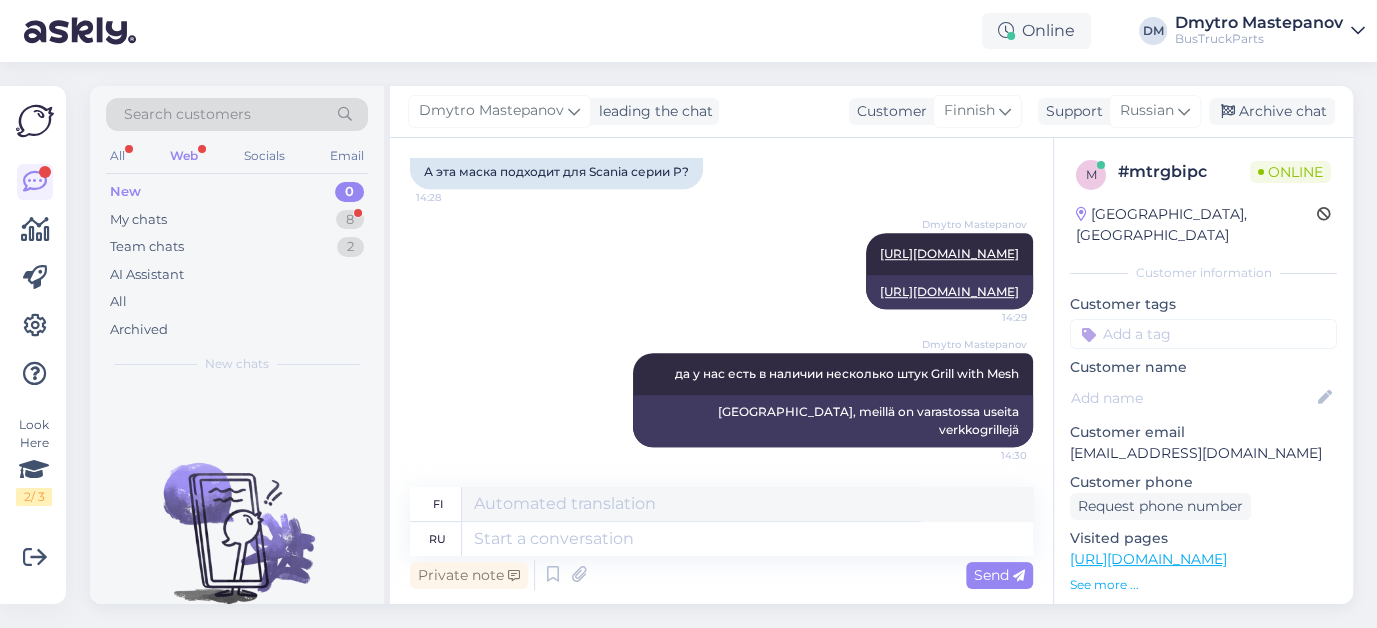 scroll, scrollTop: 964, scrollLeft: 0, axis: vertical 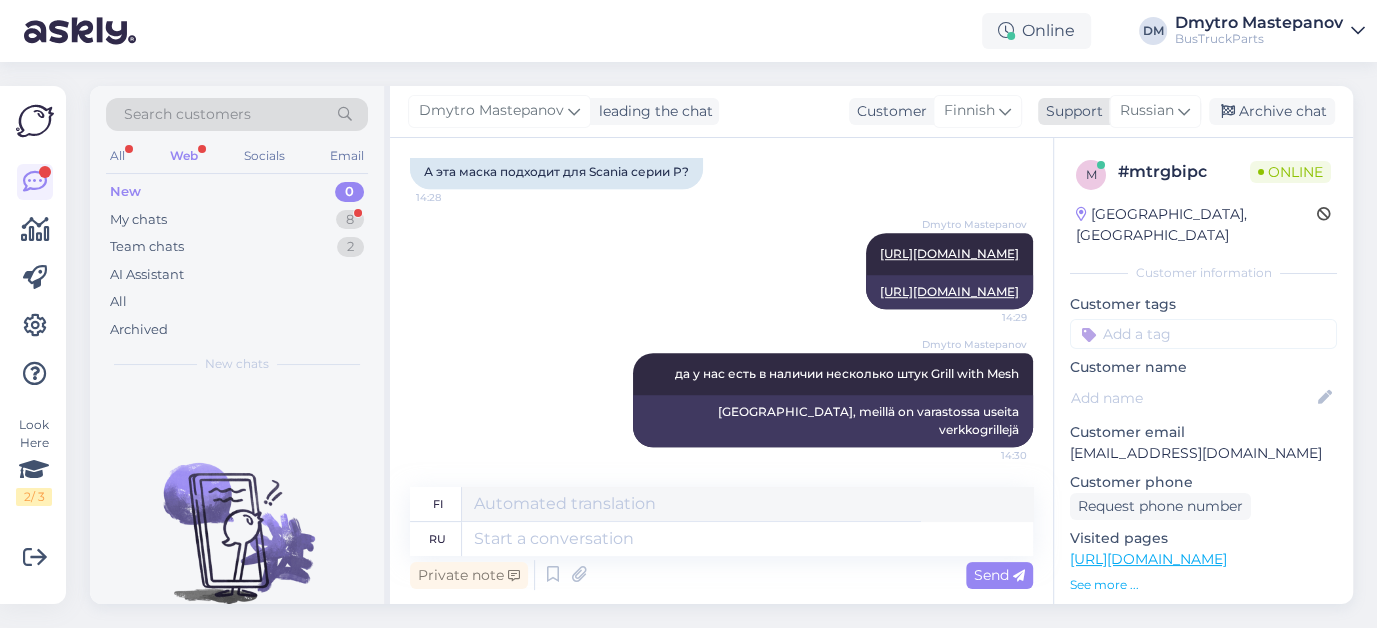 click on "Russian" at bounding box center (1147, 111) 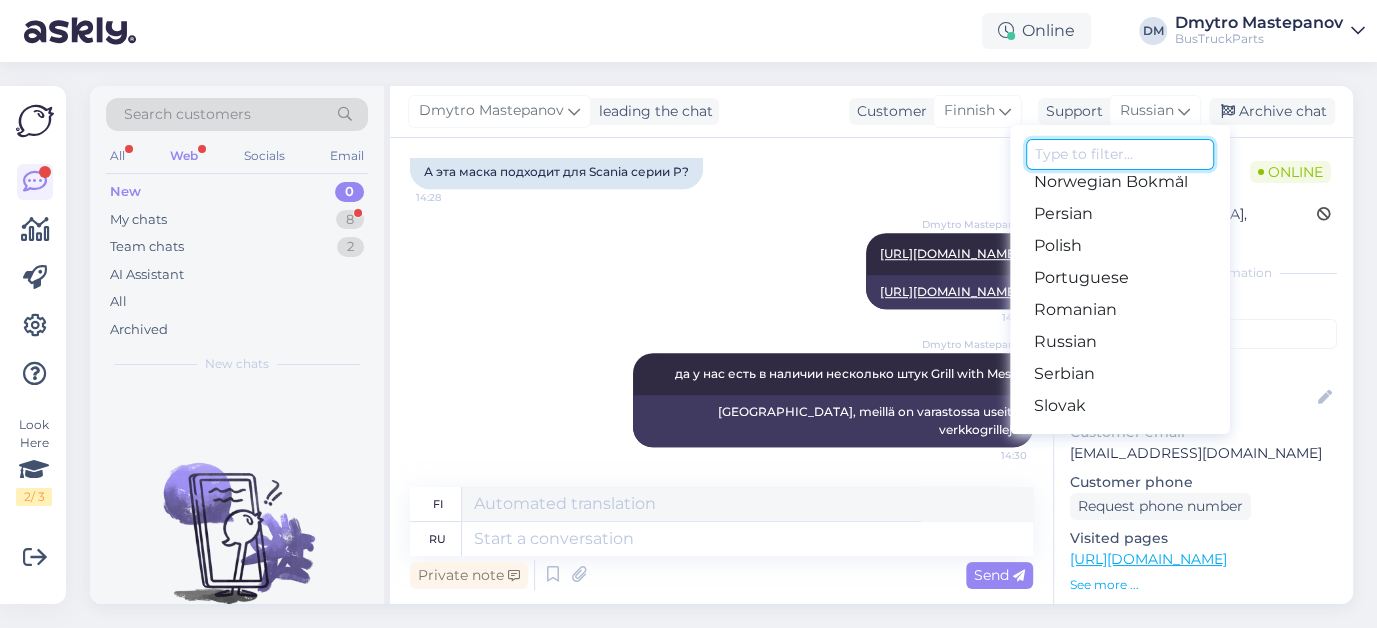 click at bounding box center [1120, 154] 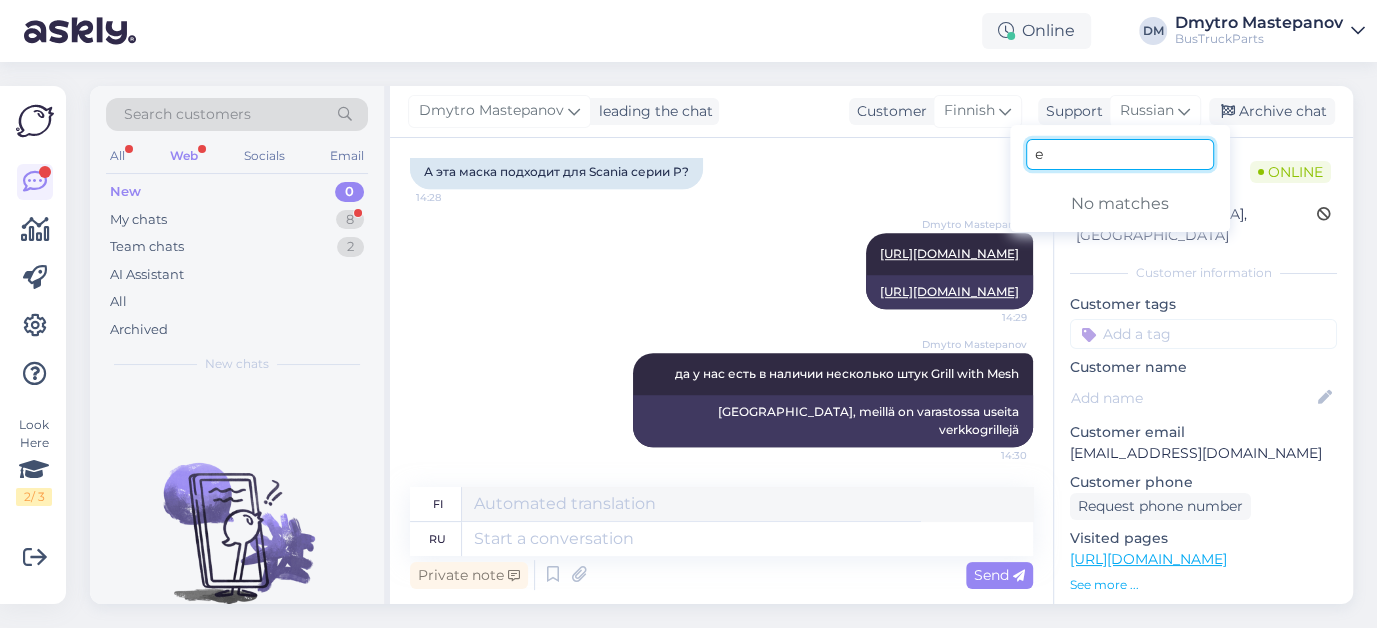 scroll, scrollTop: 0, scrollLeft: 0, axis: both 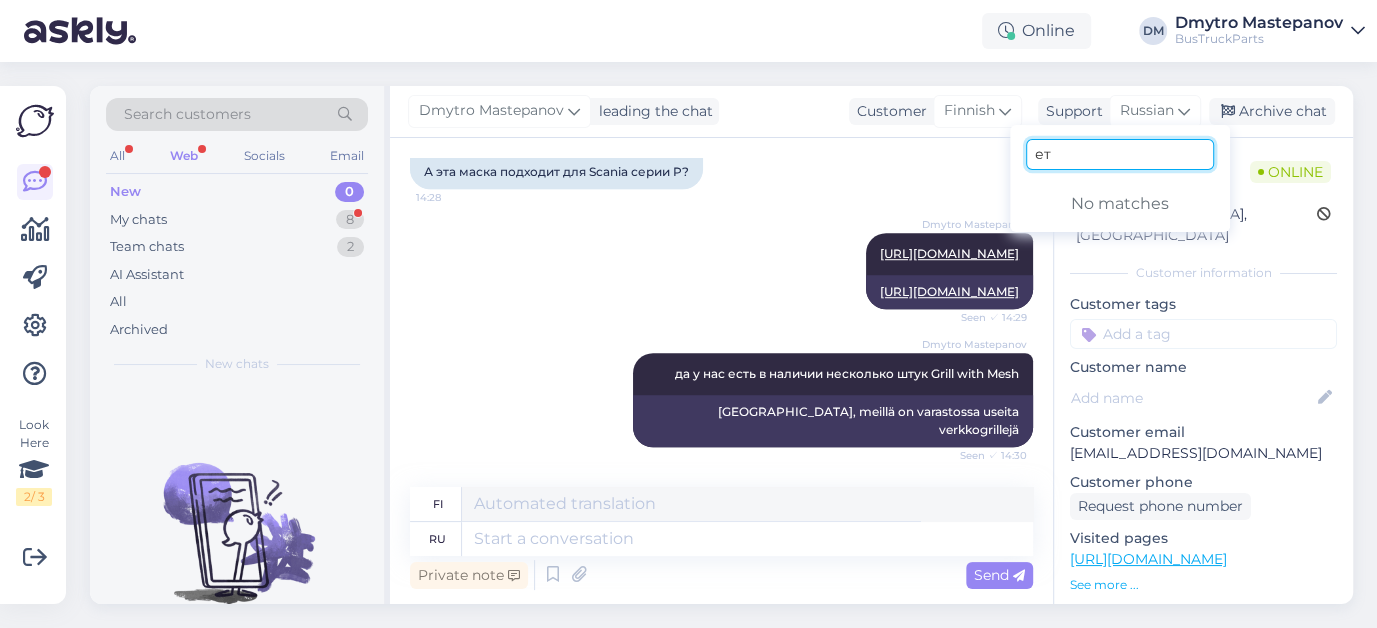 type on "е" 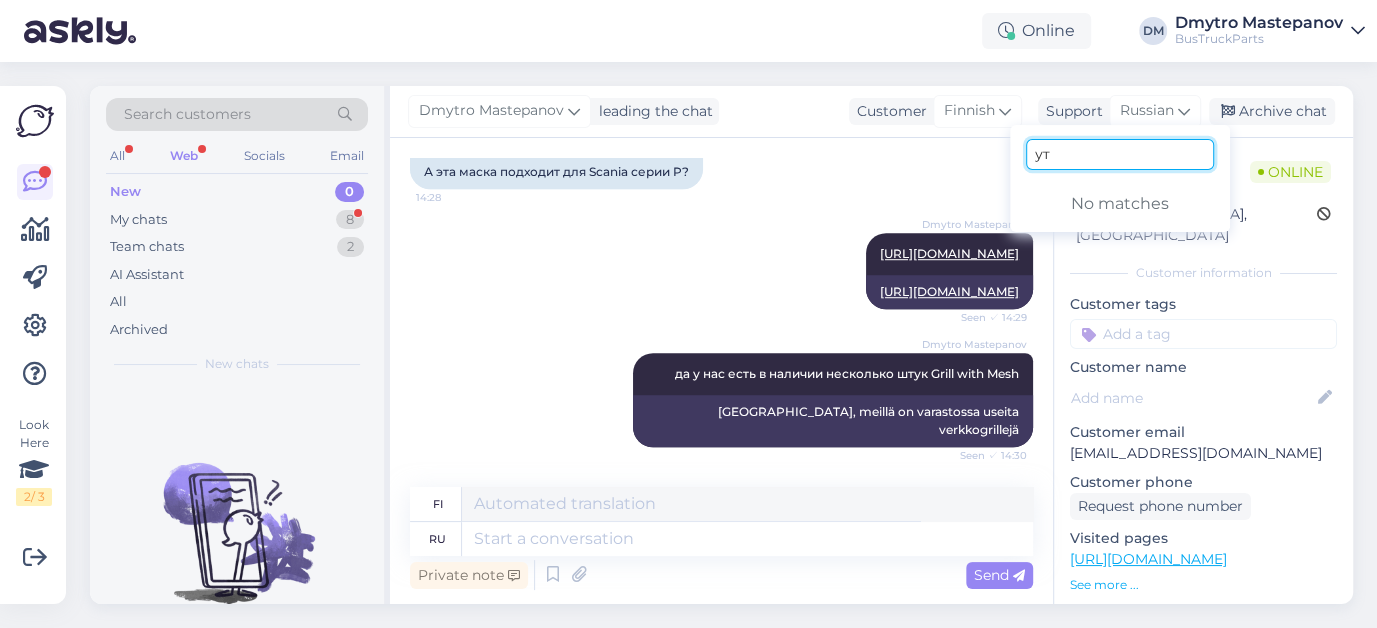 type on "у" 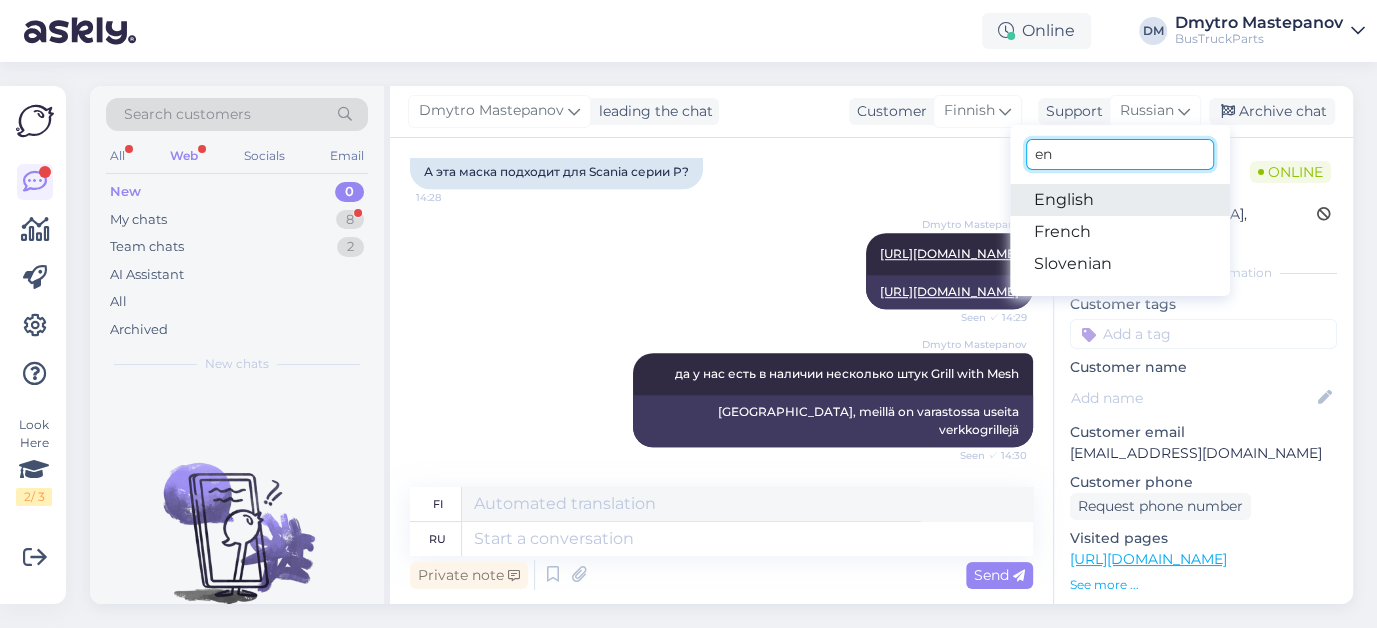 type on "en" 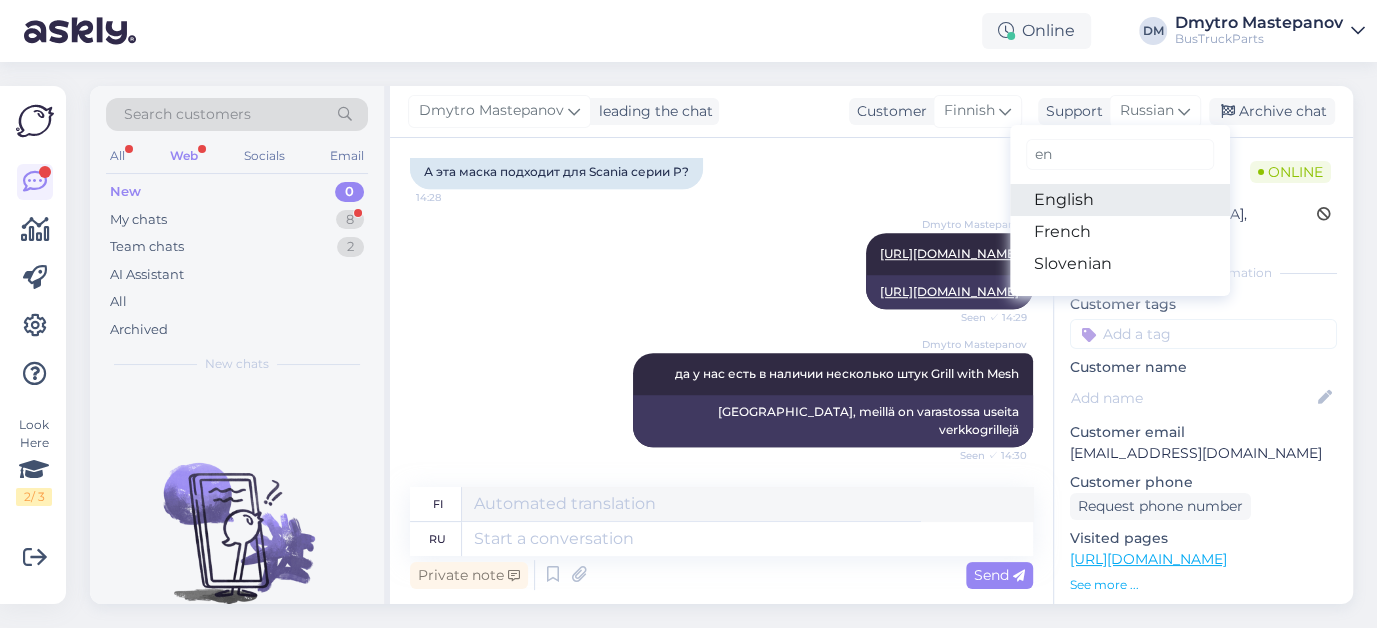 click on "English" at bounding box center [1120, 200] 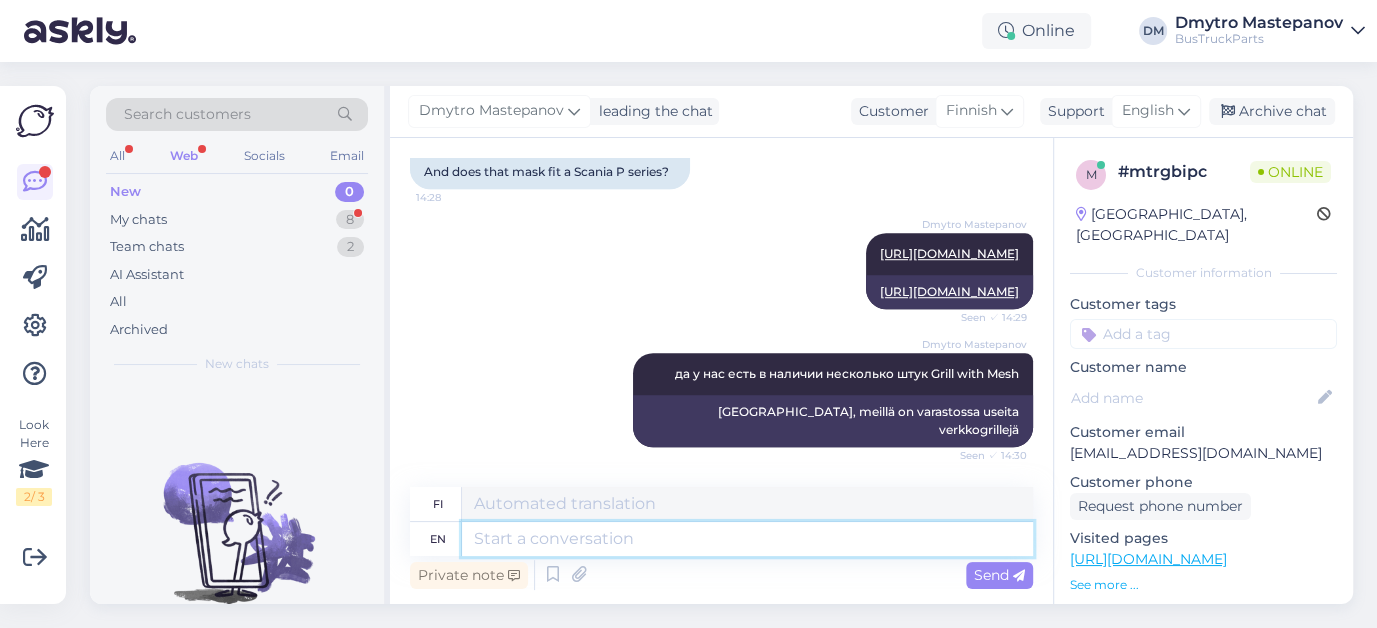 click at bounding box center (747, 539) 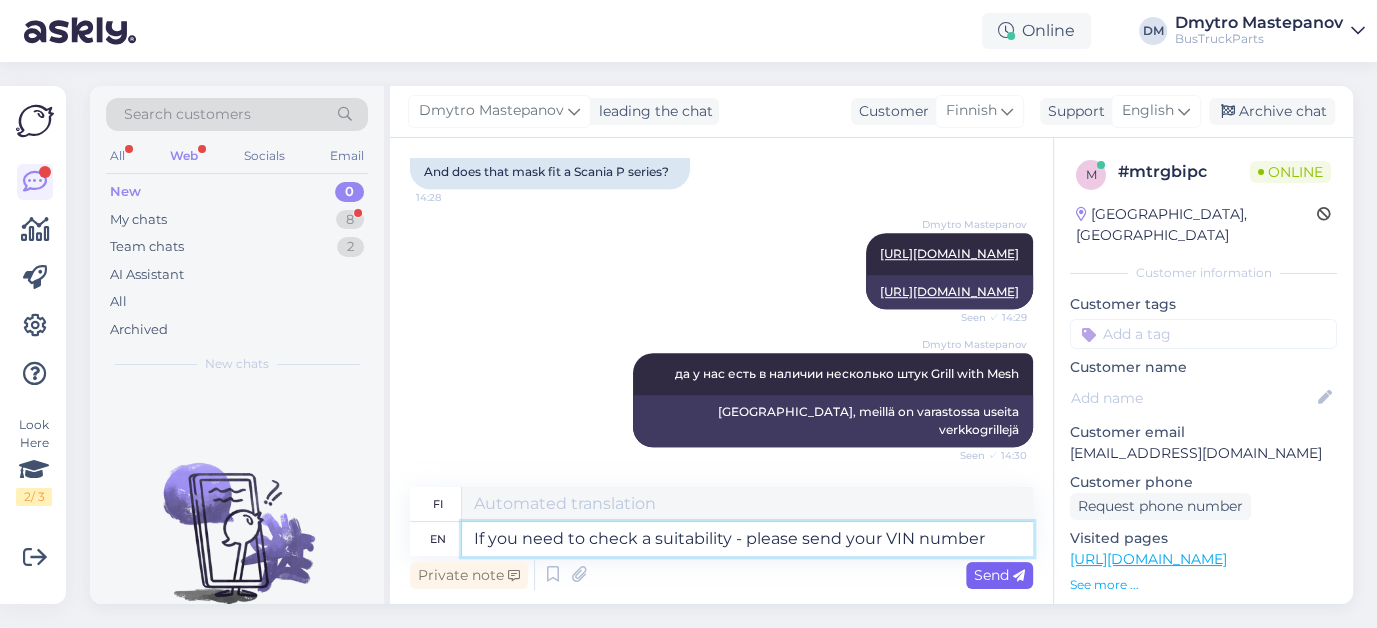 type on "[PERSON_NAME] sinun on tarkistettava sopivuus, lähetä VIN-numerosi" 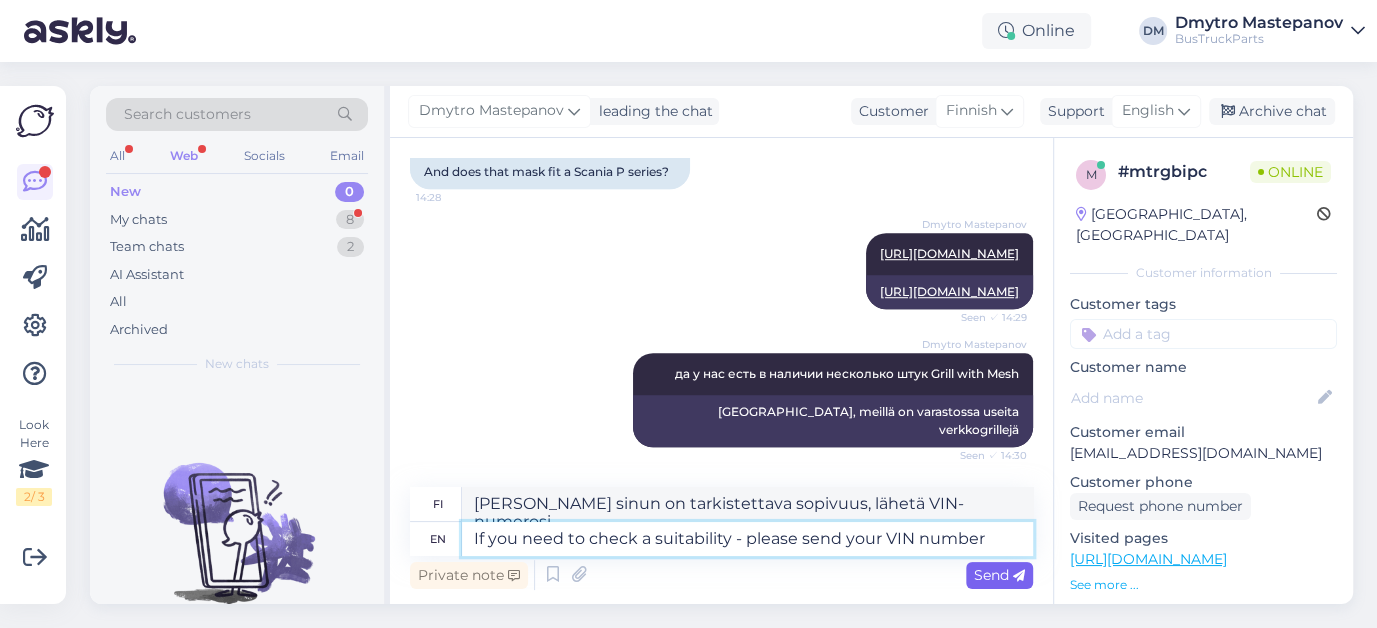 type on "If you need to check a suitability - please send your VIN number" 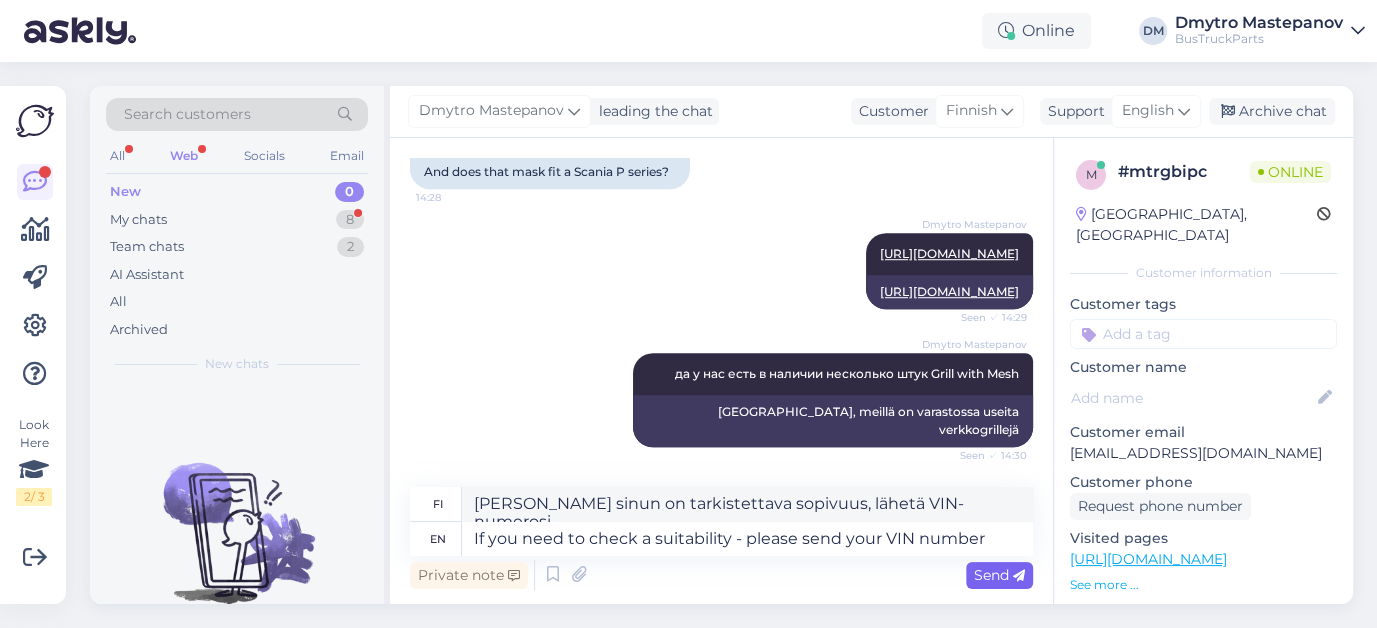 click on "Send" at bounding box center (999, 575) 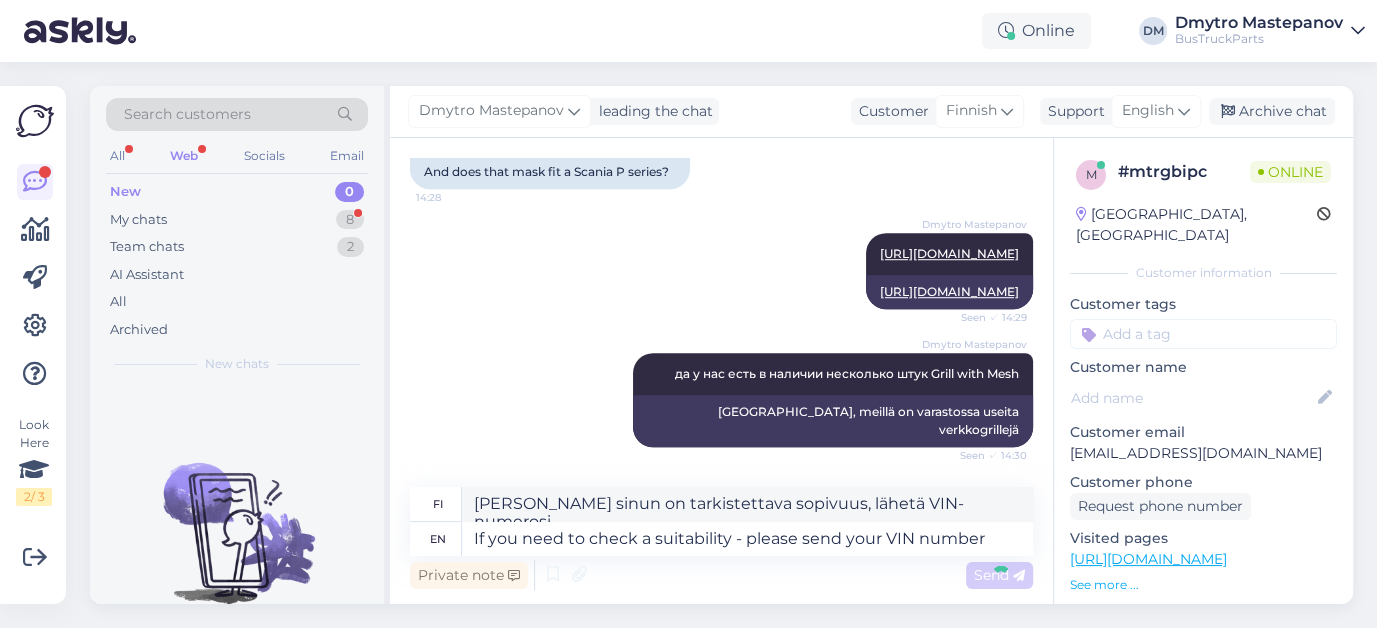 type 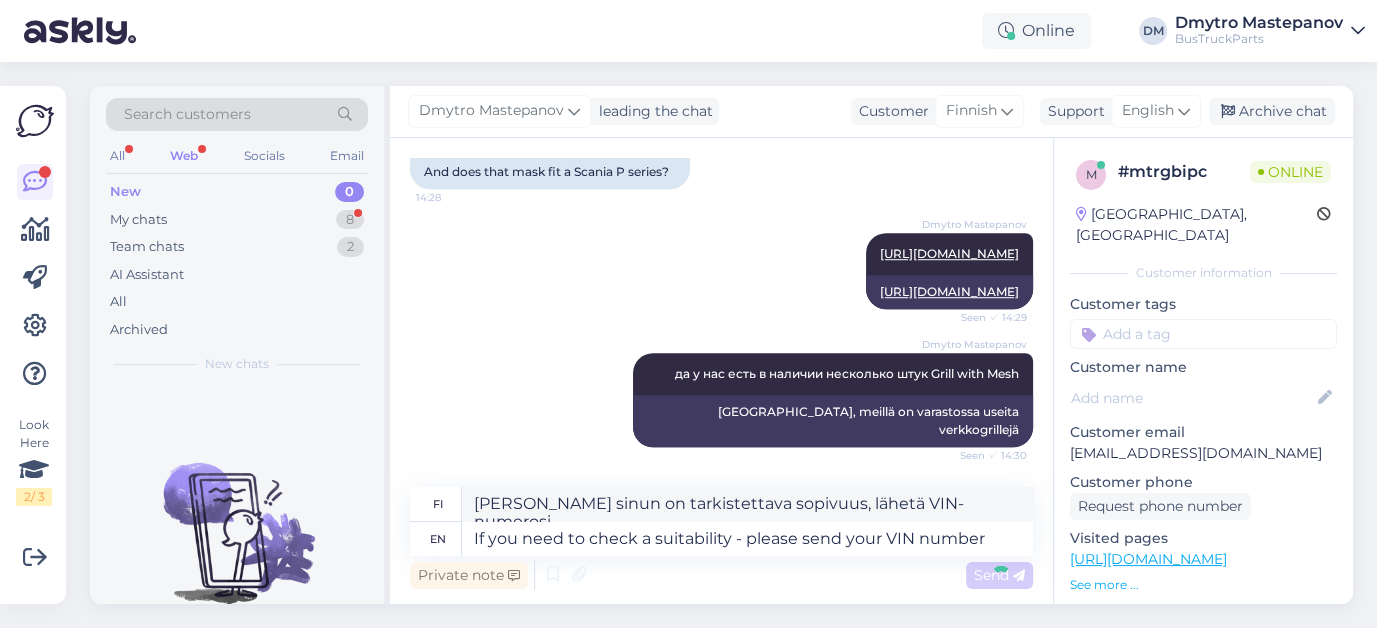 type 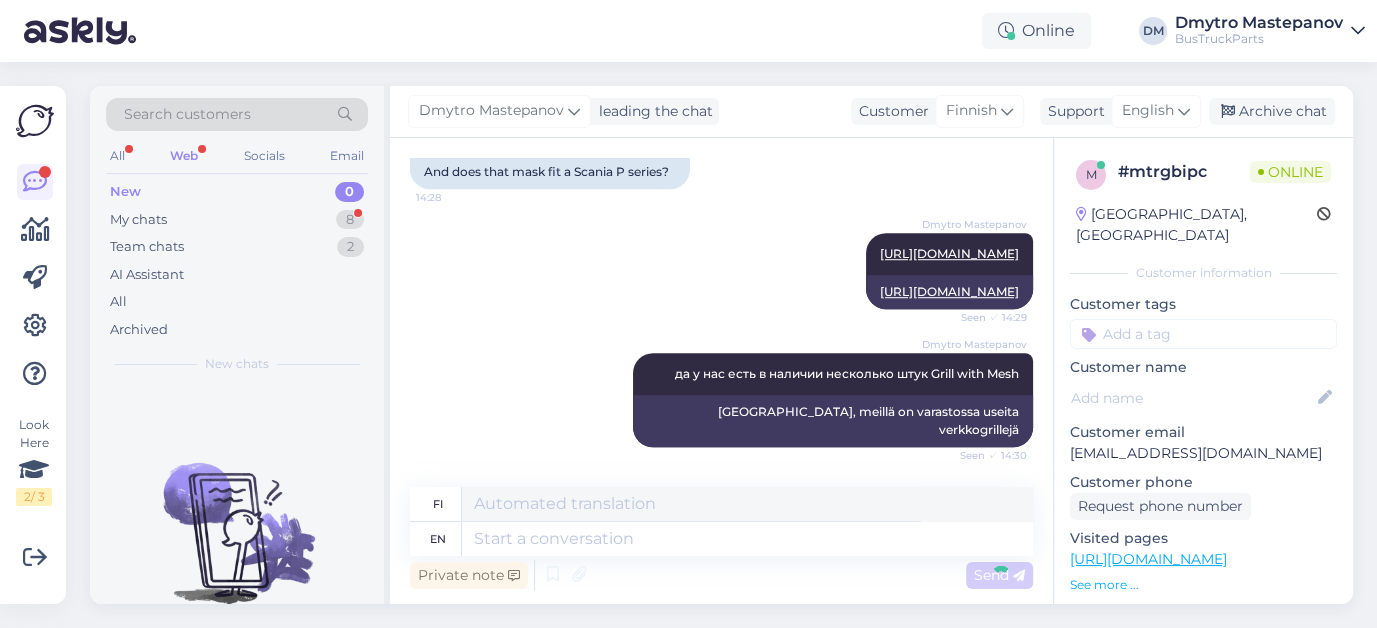 scroll, scrollTop: 1101, scrollLeft: 0, axis: vertical 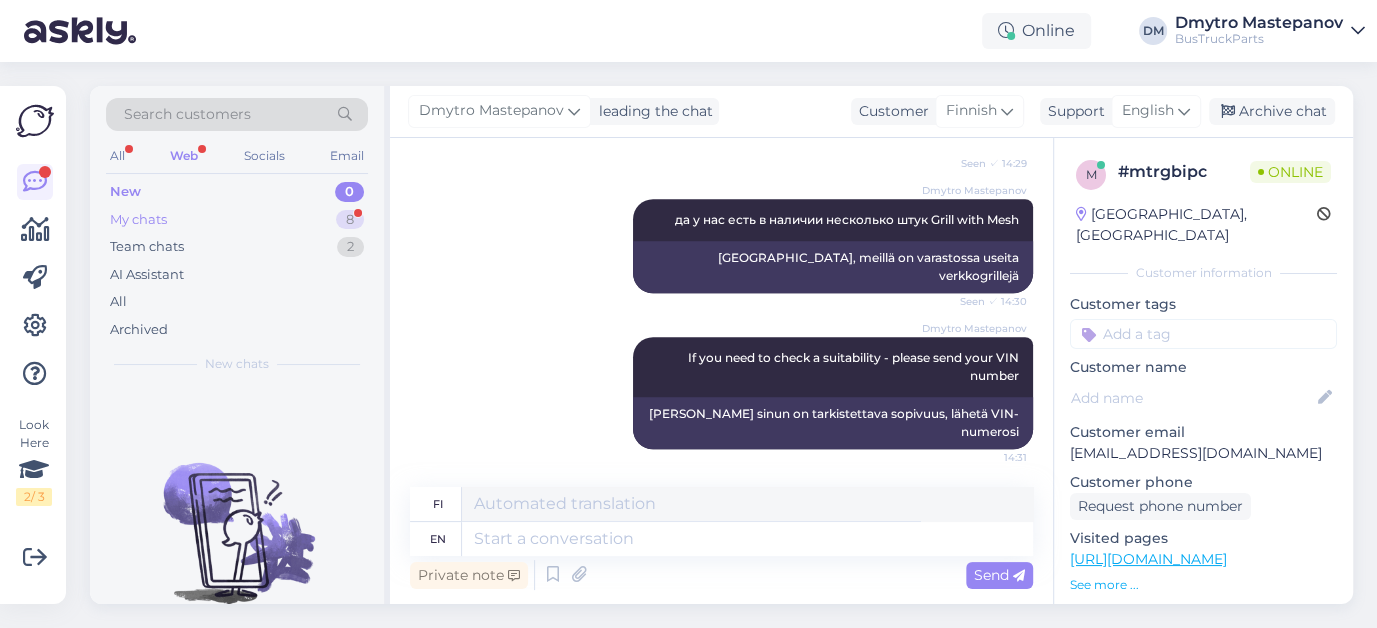 click on "My chats" at bounding box center (138, 220) 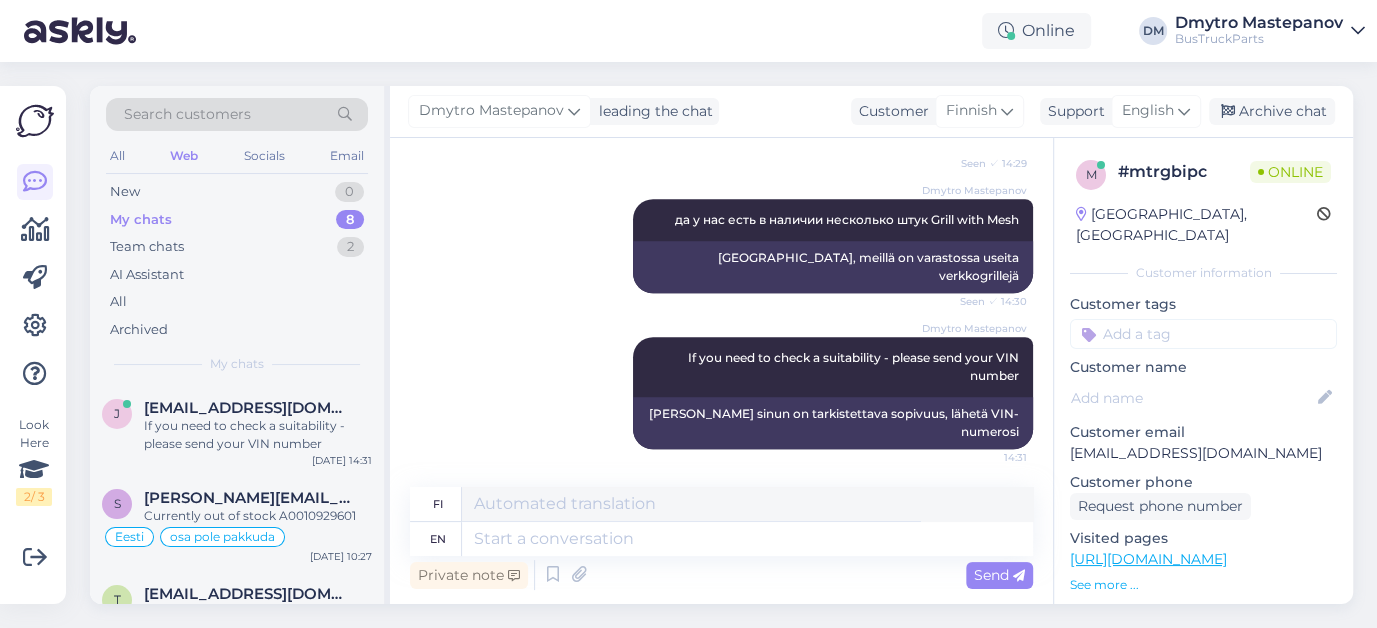 click on "My chats" at bounding box center [141, 220] 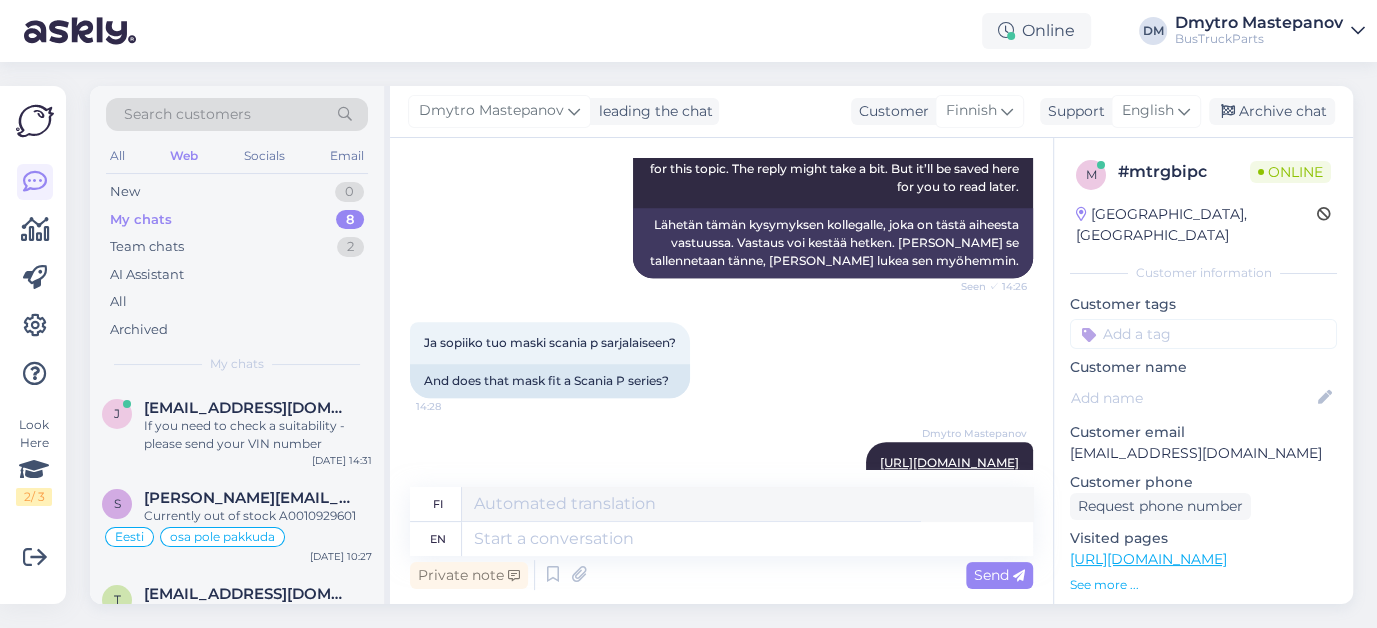 scroll, scrollTop: 1101, scrollLeft: 0, axis: vertical 